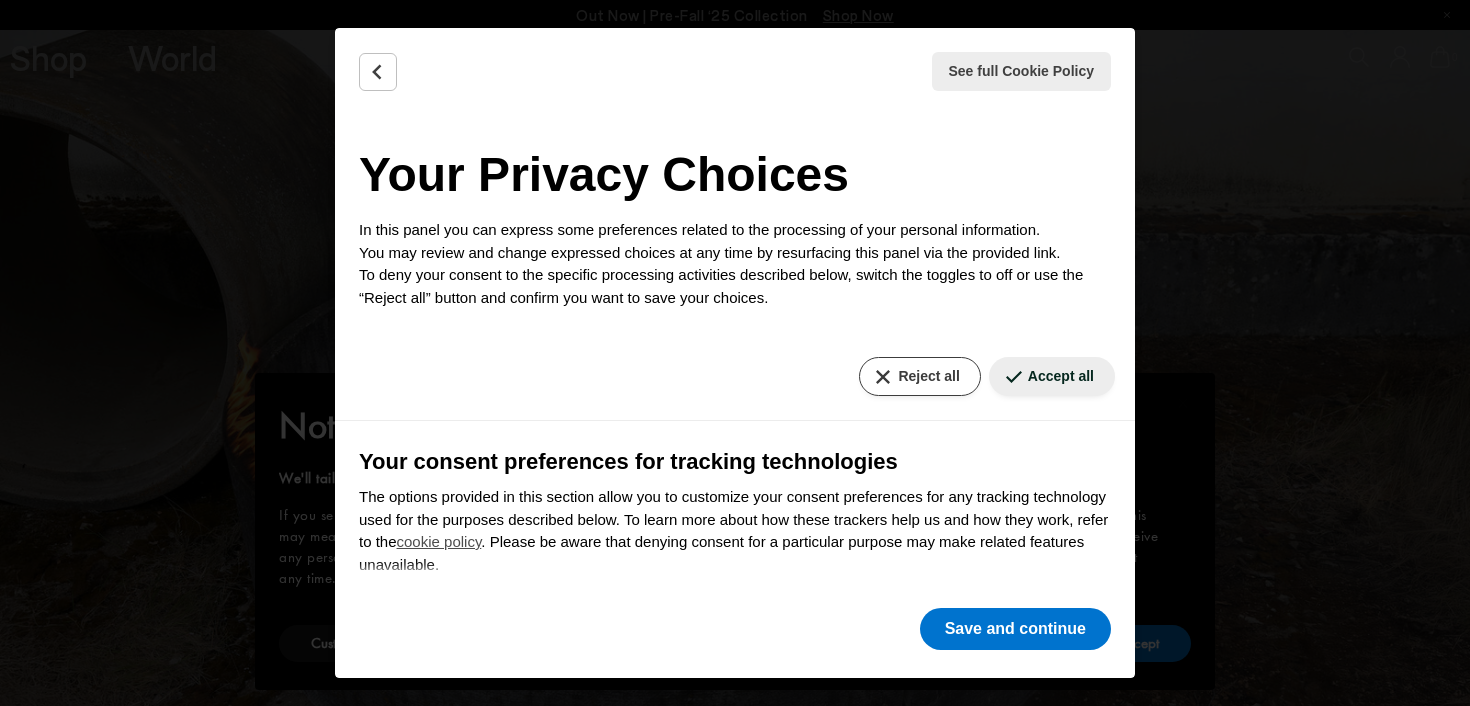 scroll, scrollTop: 0, scrollLeft: 0, axis: both 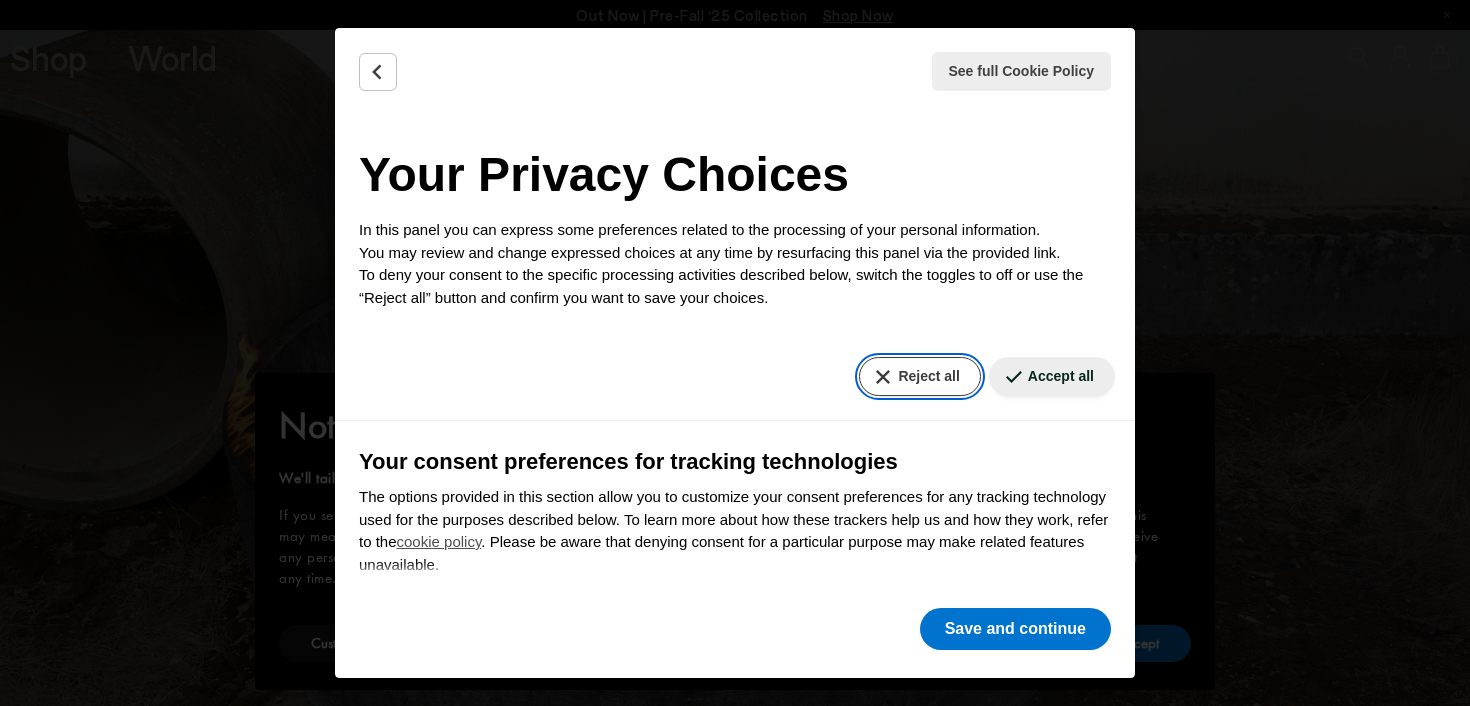 click on "Reject all" at bounding box center [919, 376] 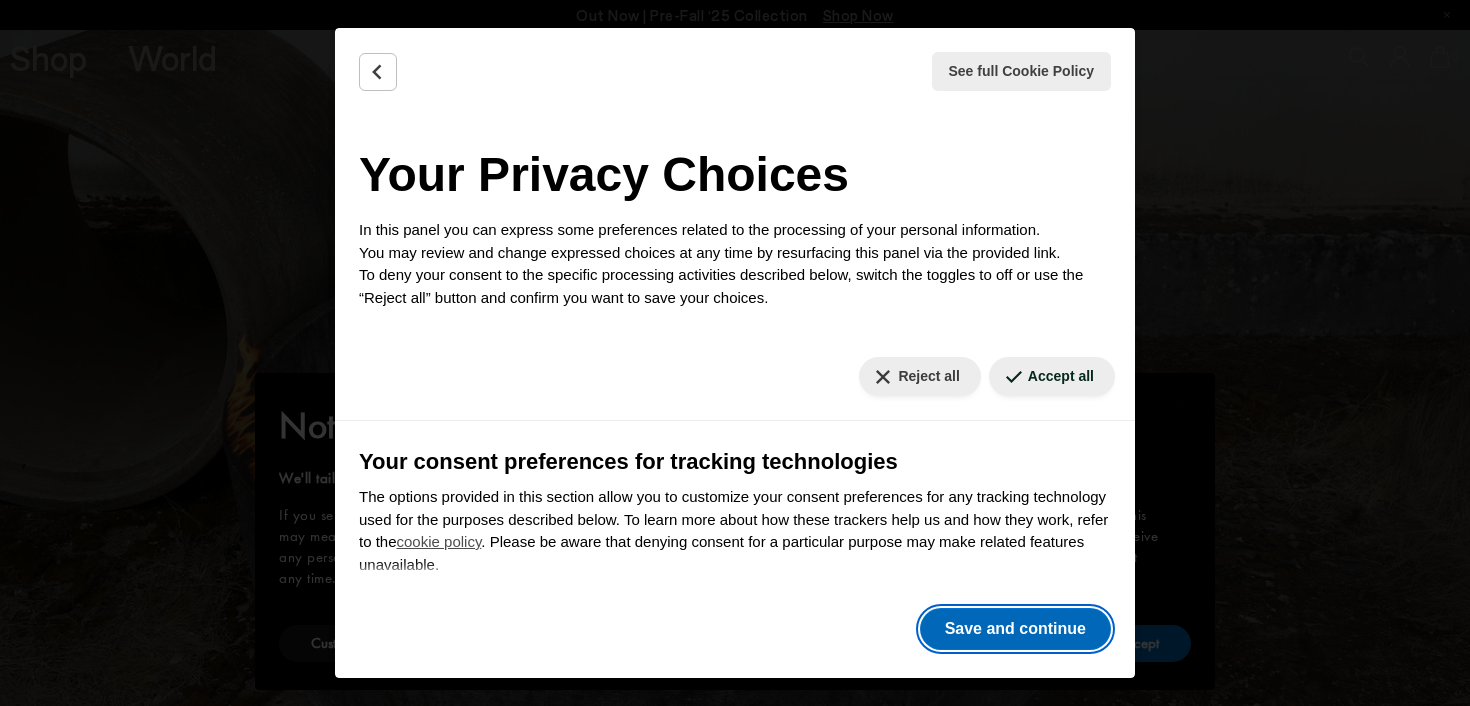 click on "Save and continue" at bounding box center (1015, 629) 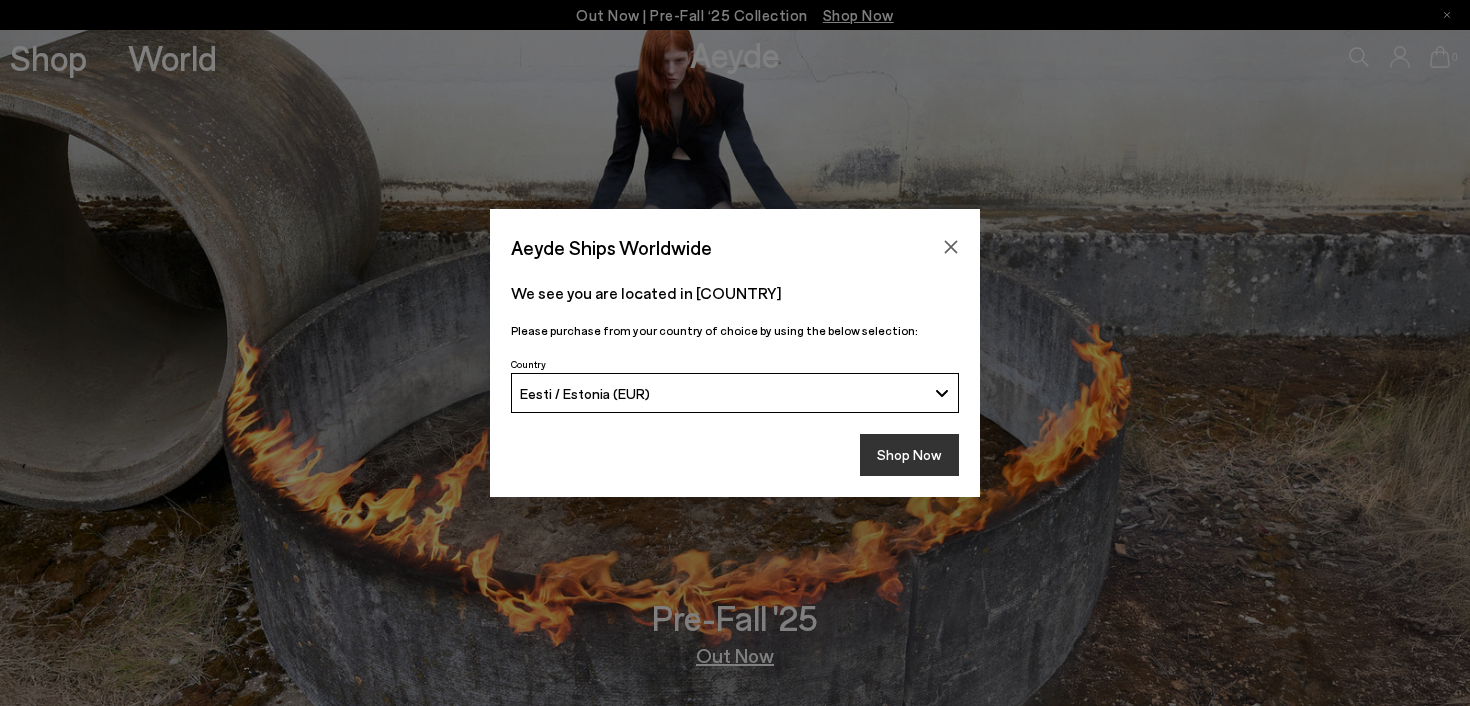 click on "Shop Now" at bounding box center [909, 455] 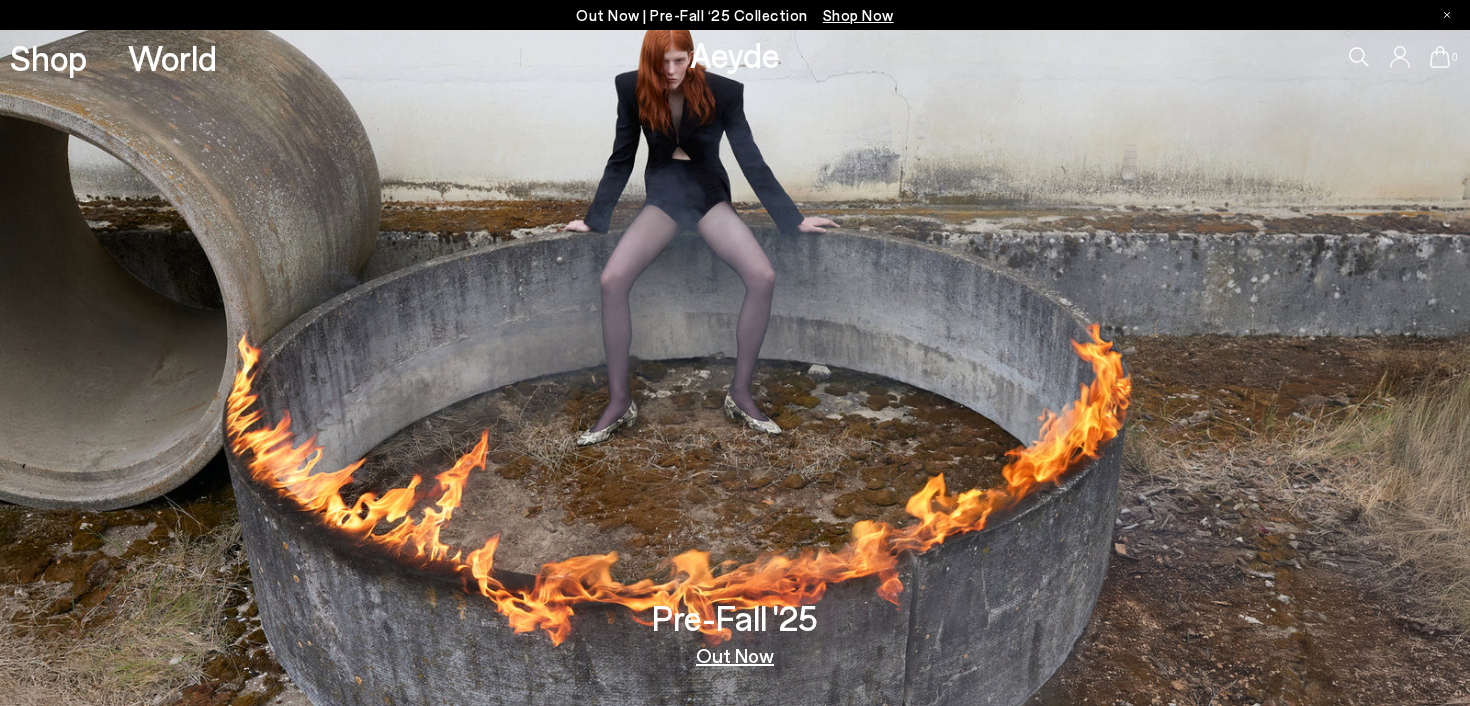 scroll, scrollTop: 0, scrollLeft: 0, axis: both 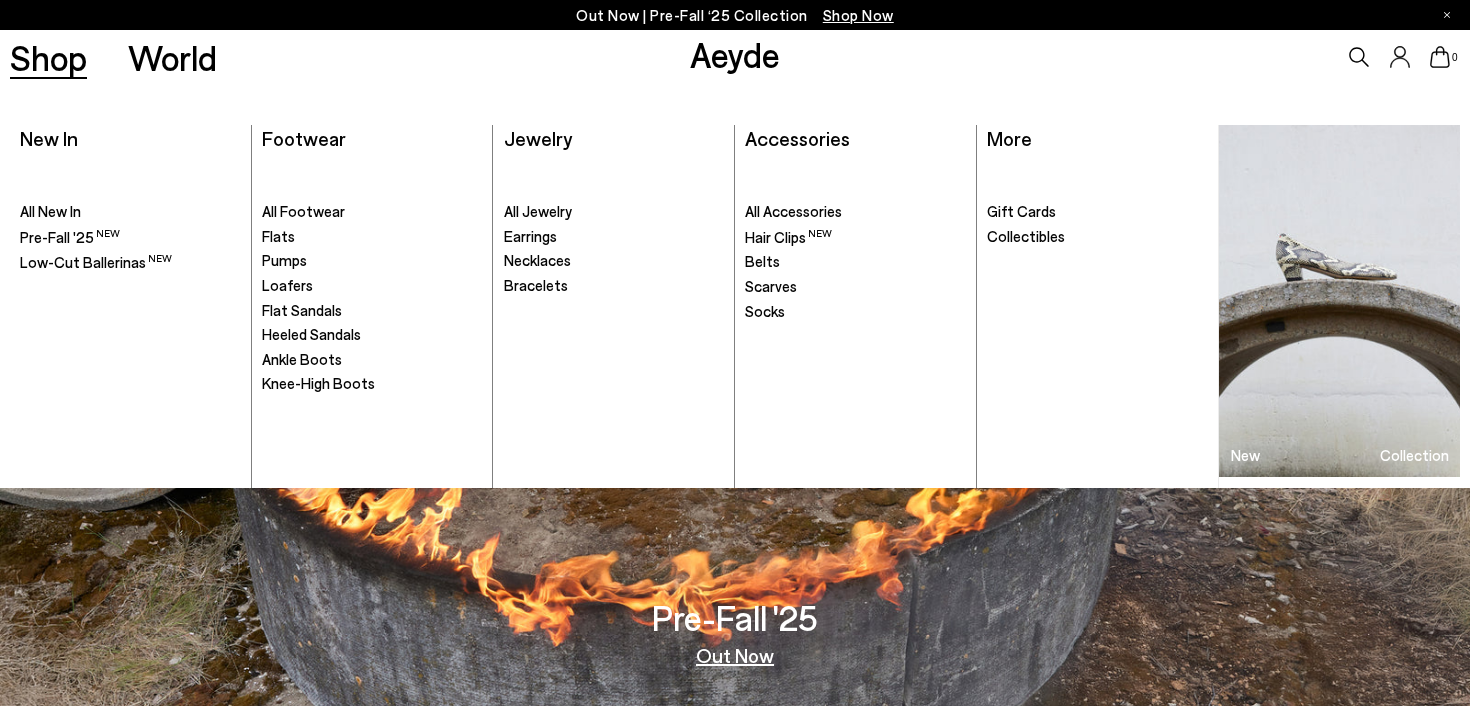 click on "Shop" at bounding box center [48, 57] 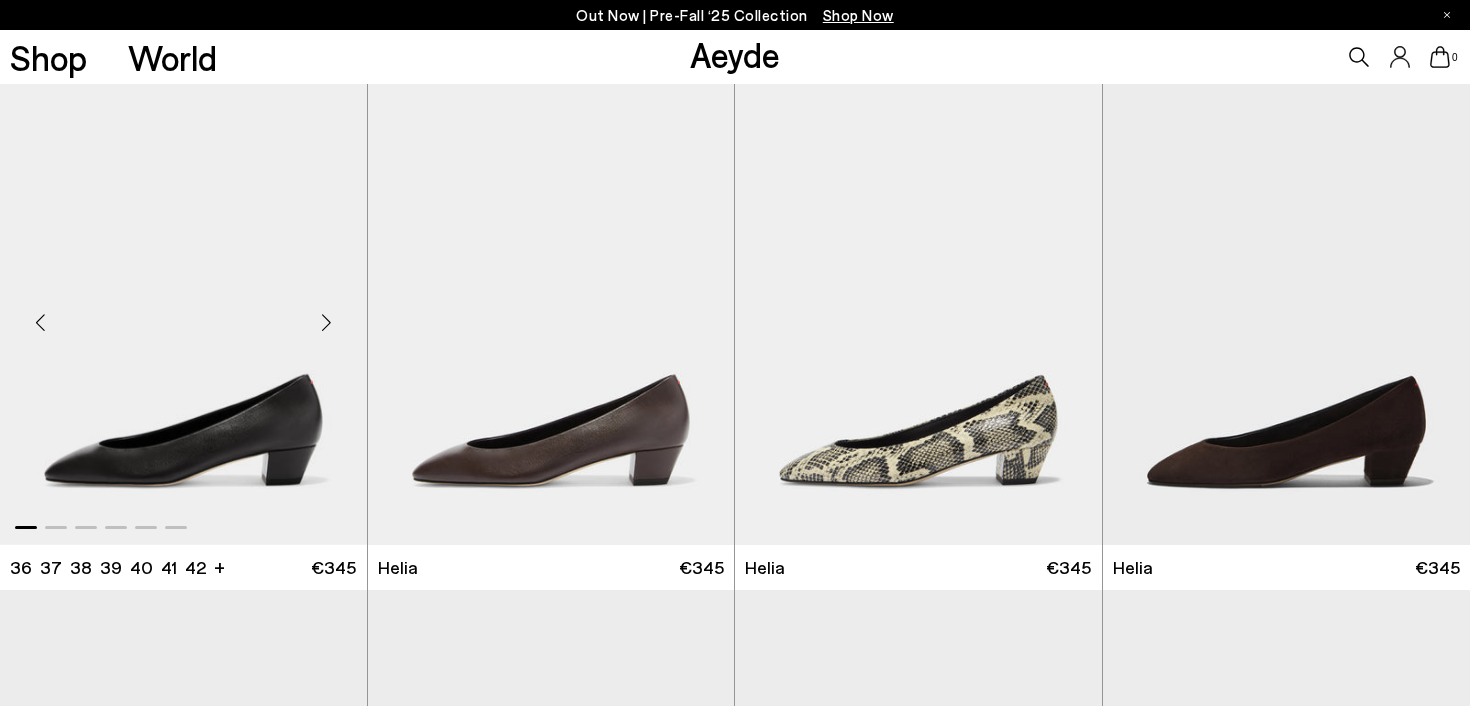 scroll, scrollTop: 0, scrollLeft: 0, axis: both 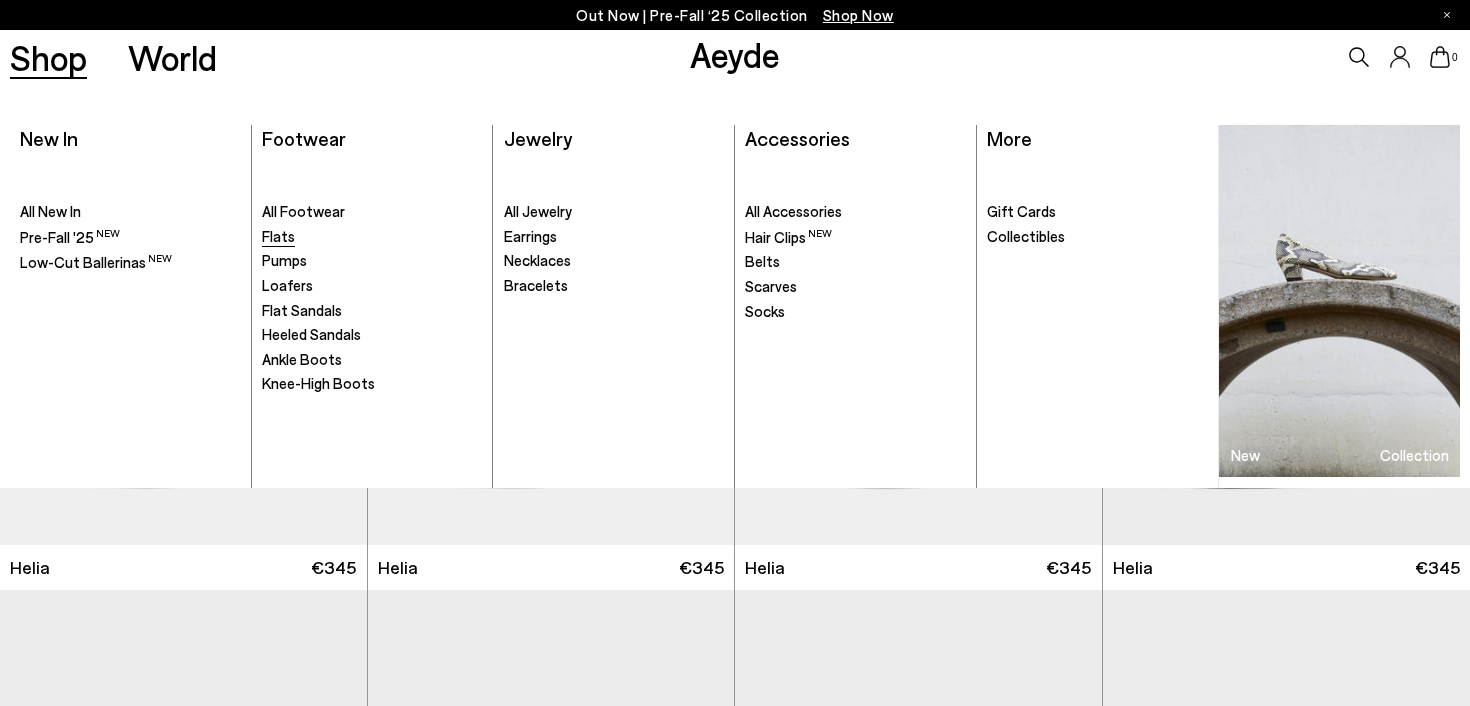 click on "Flats" at bounding box center (278, 236) 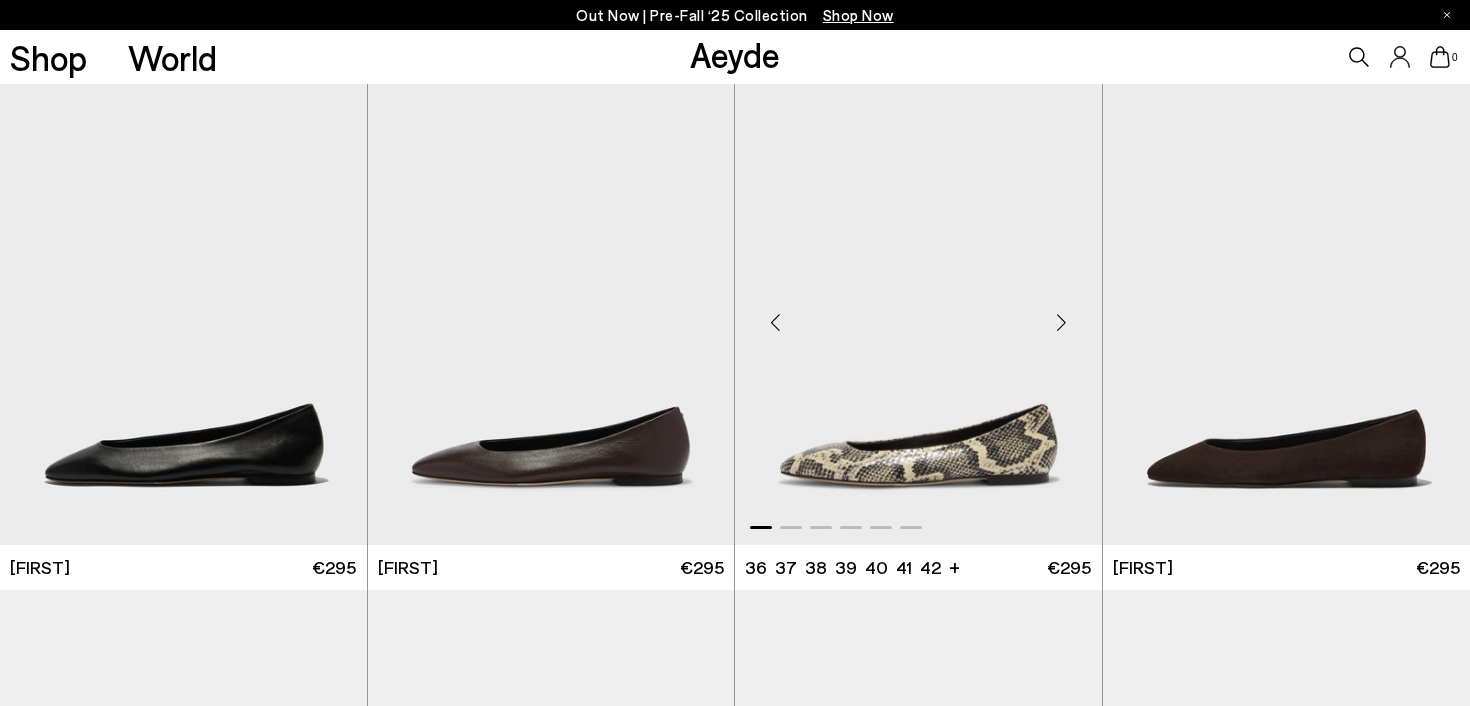 scroll, scrollTop: 48, scrollLeft: 0, axis: vertical 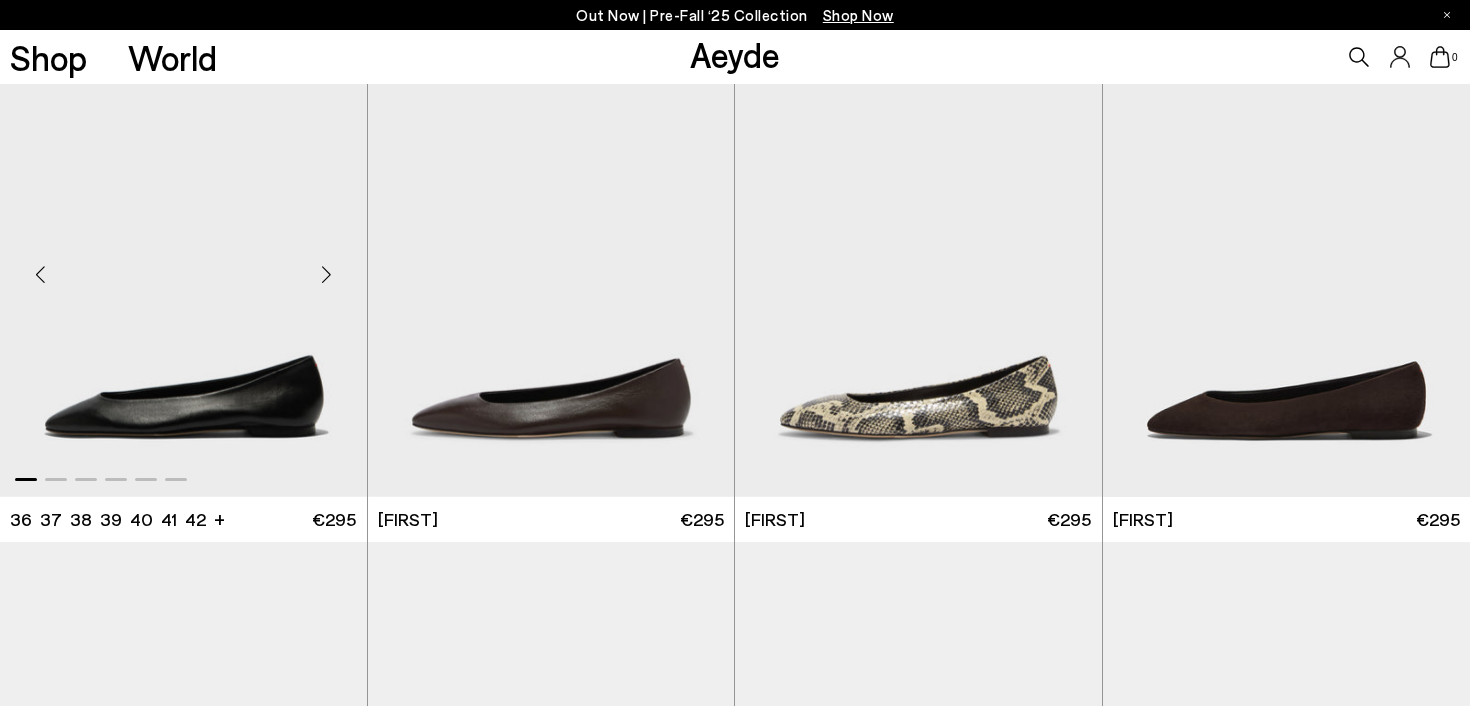 click at bounding box center (327, 275) 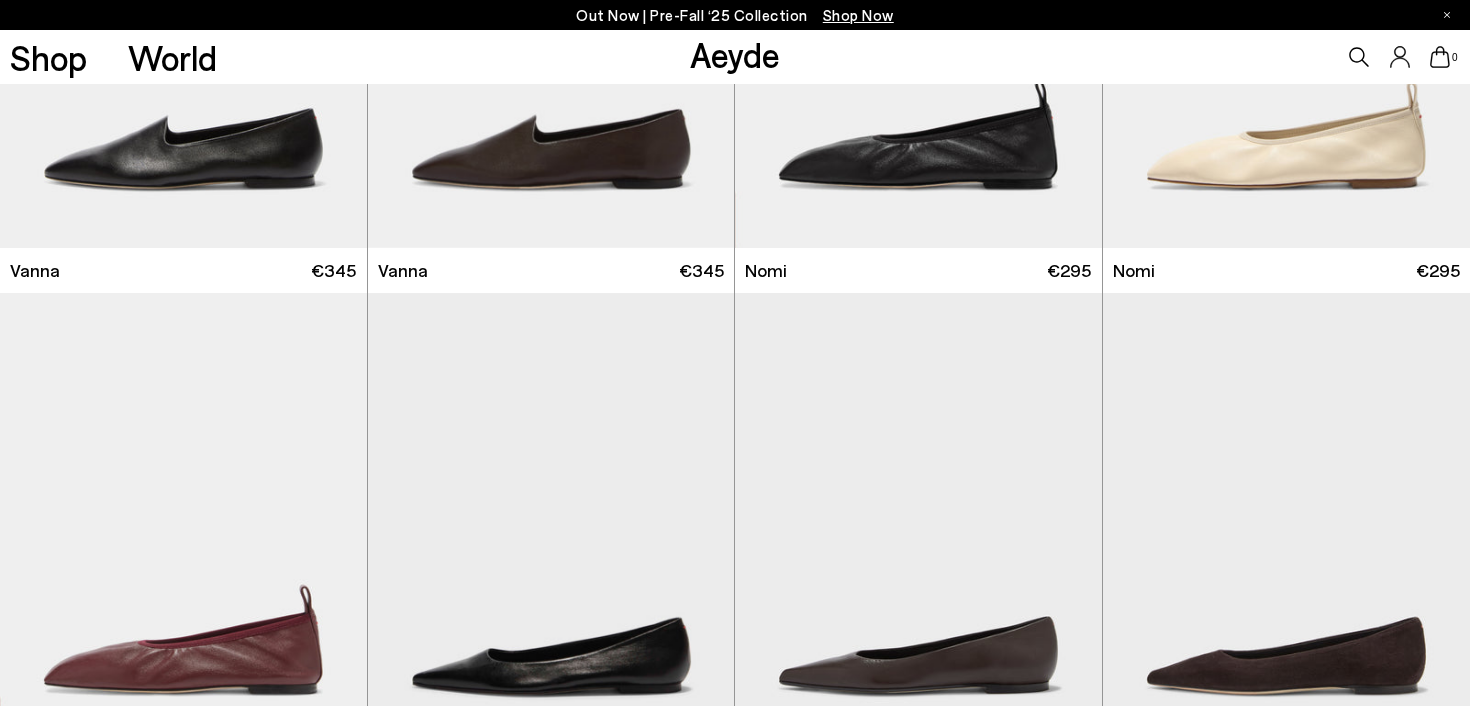 scroll, scrollTop: 623, scrollLeft: 0, axis: vertical 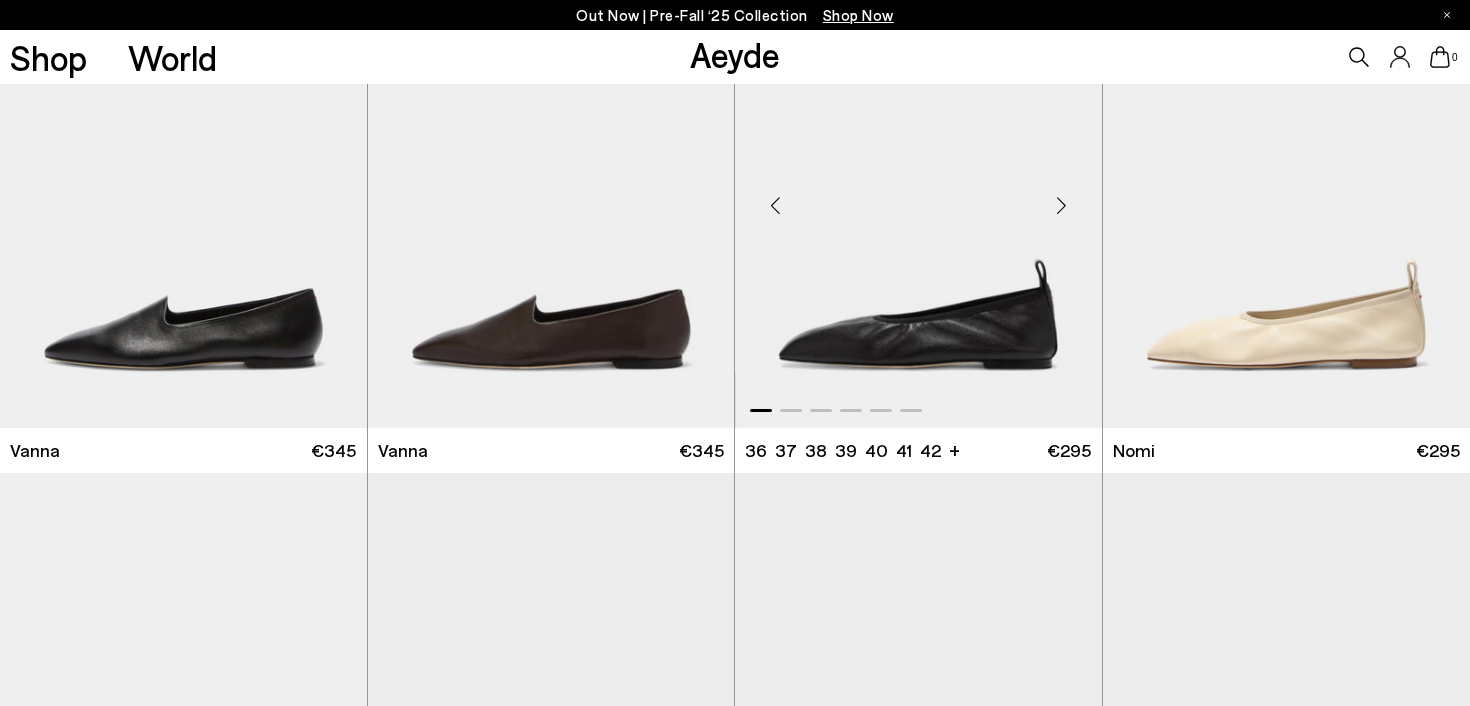 click at bounding box center (1062, 205) 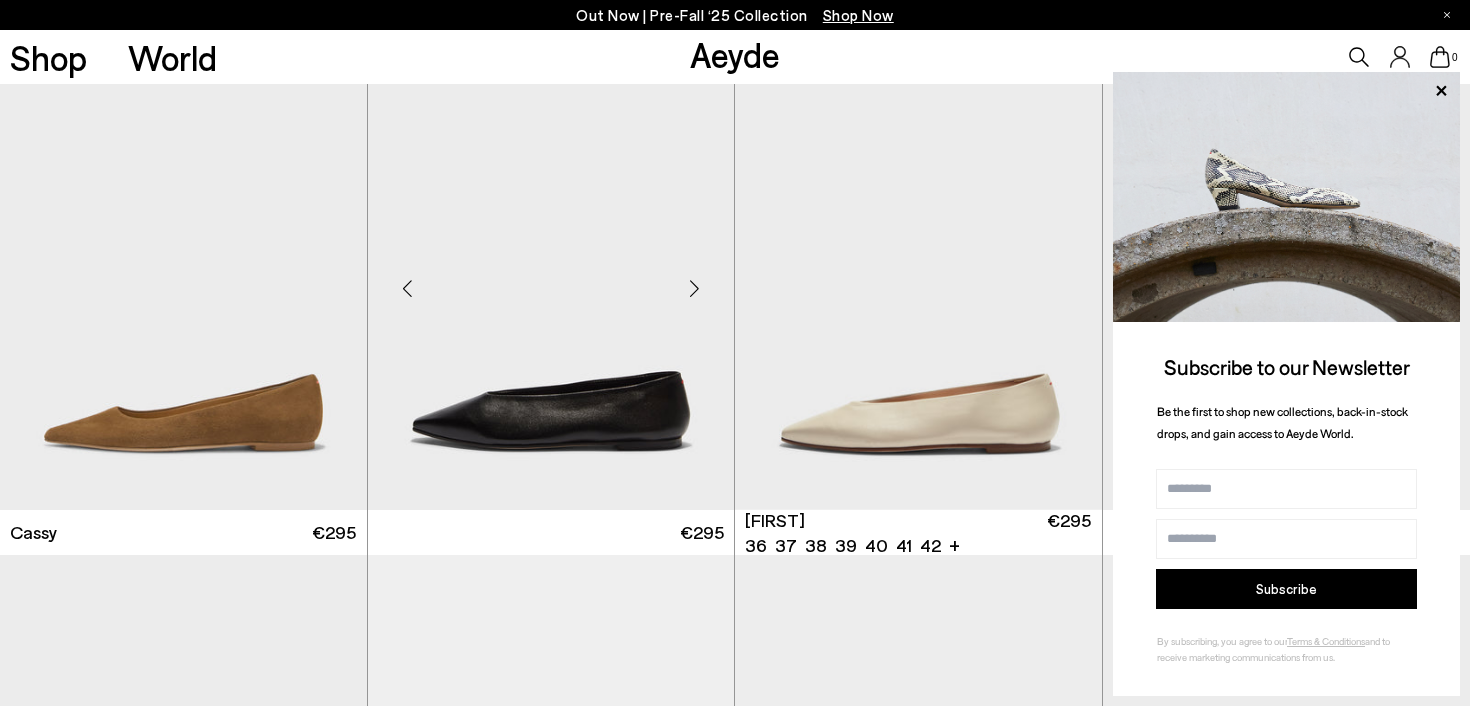 scroll, scrollTop: 1564, scrollLeft: 0, axis: vertical 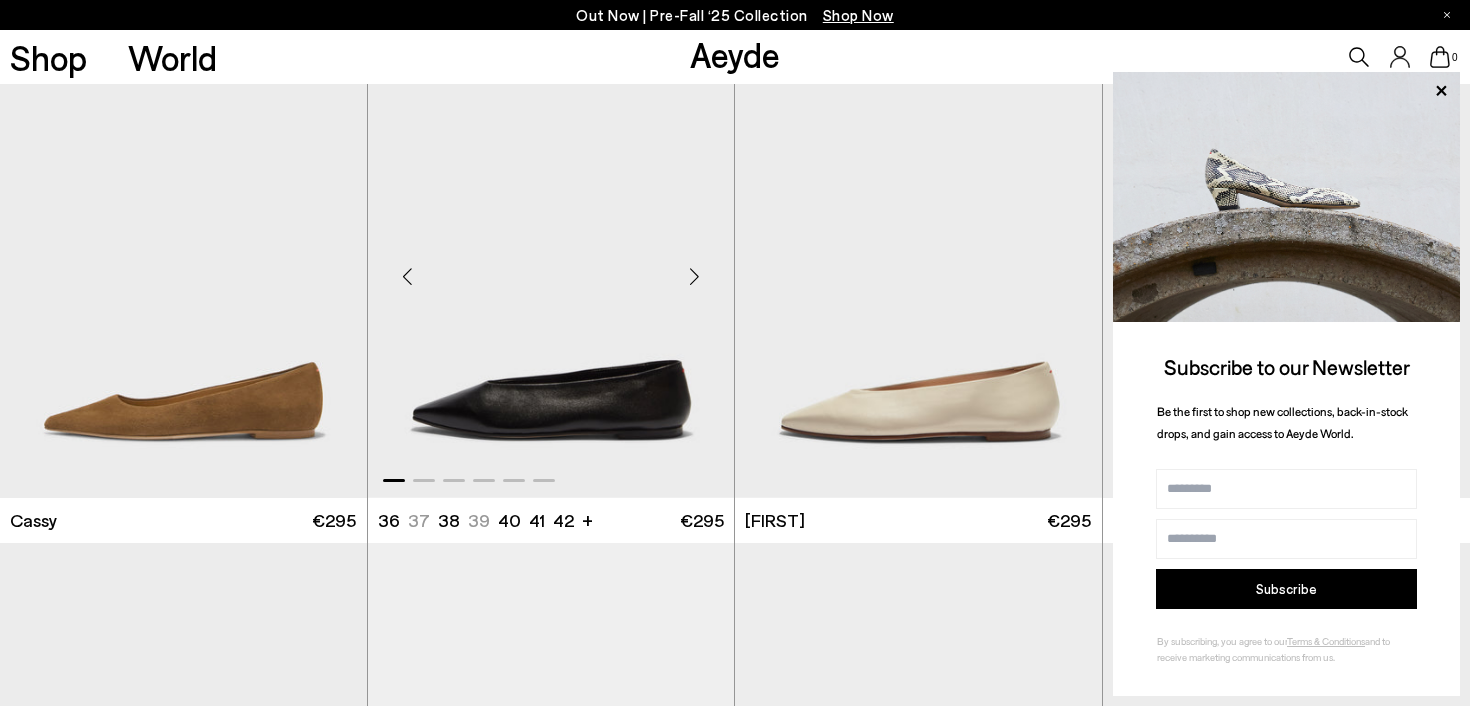 click at bounding box center [694, 276] 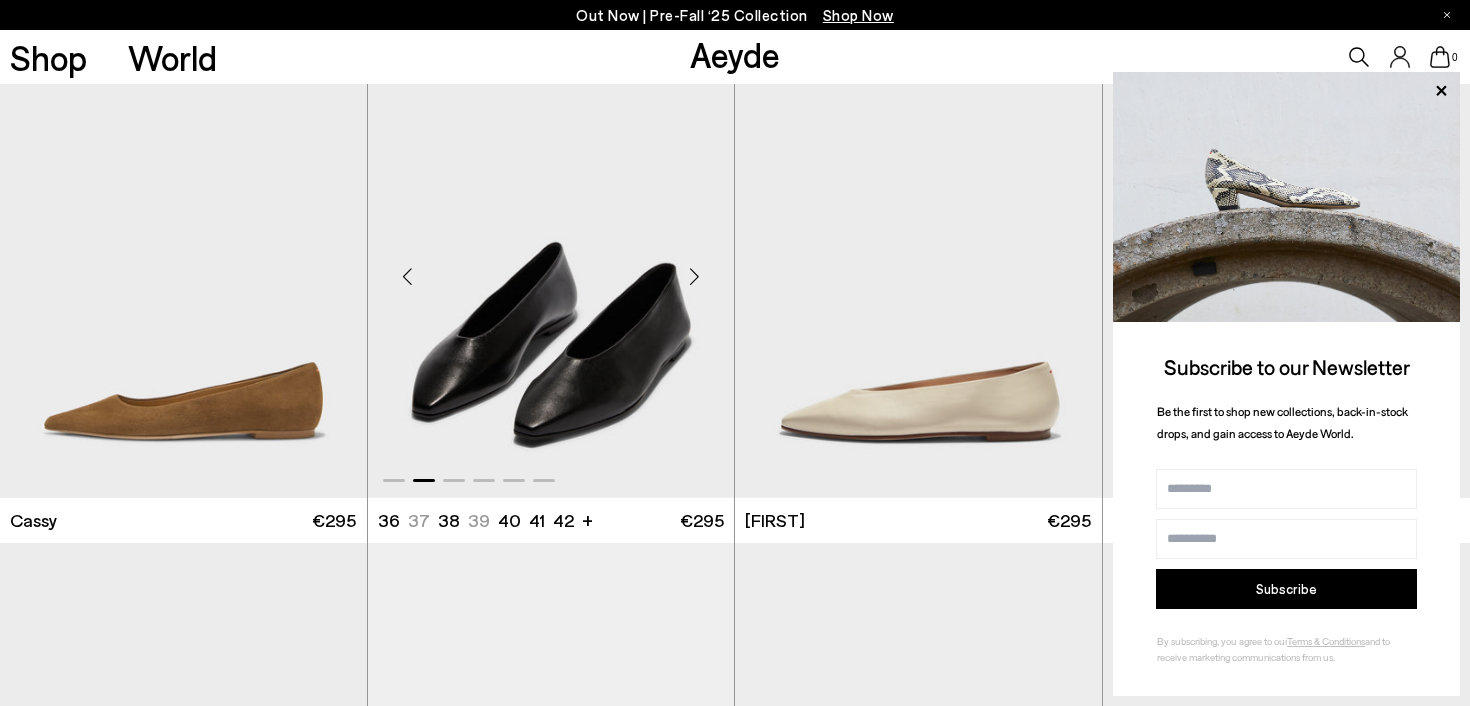 click at bounding box center [694, 276] 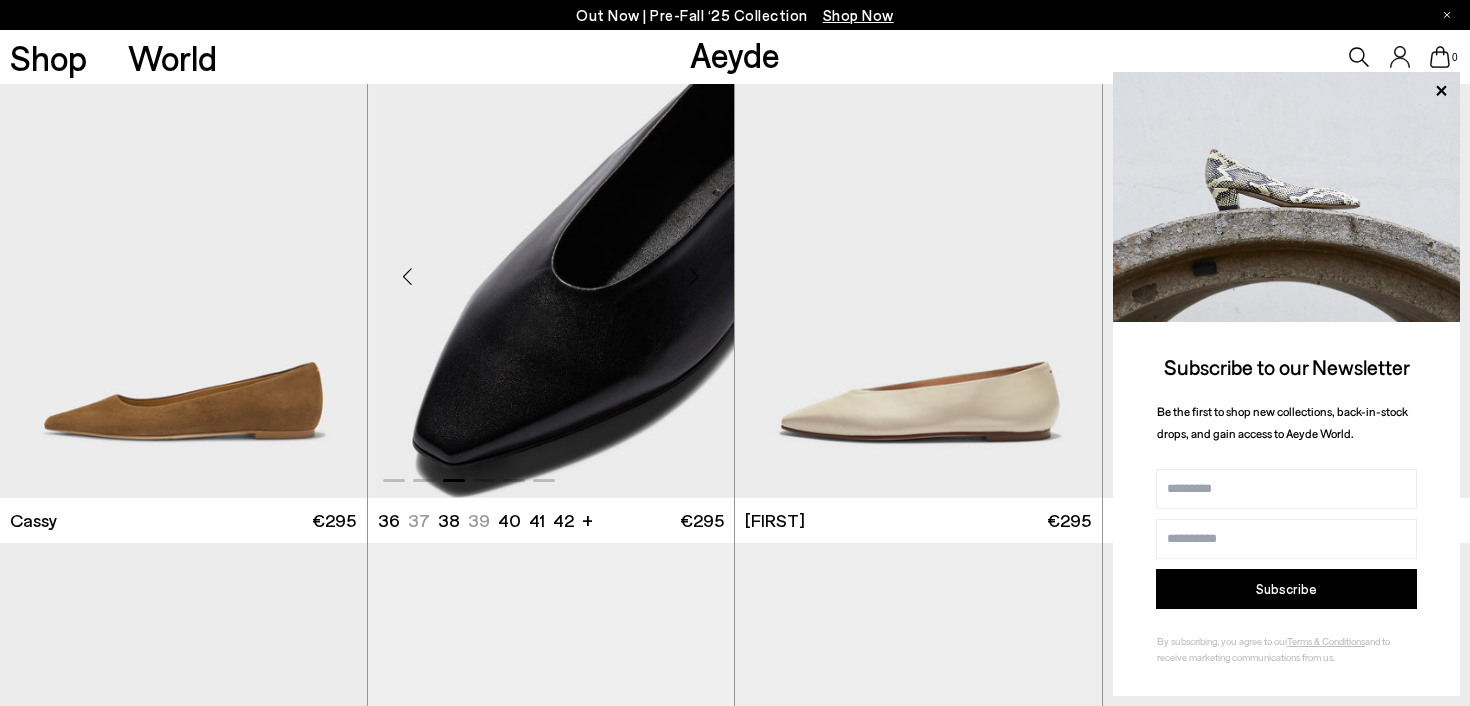 click at bounding box center [694, 276] 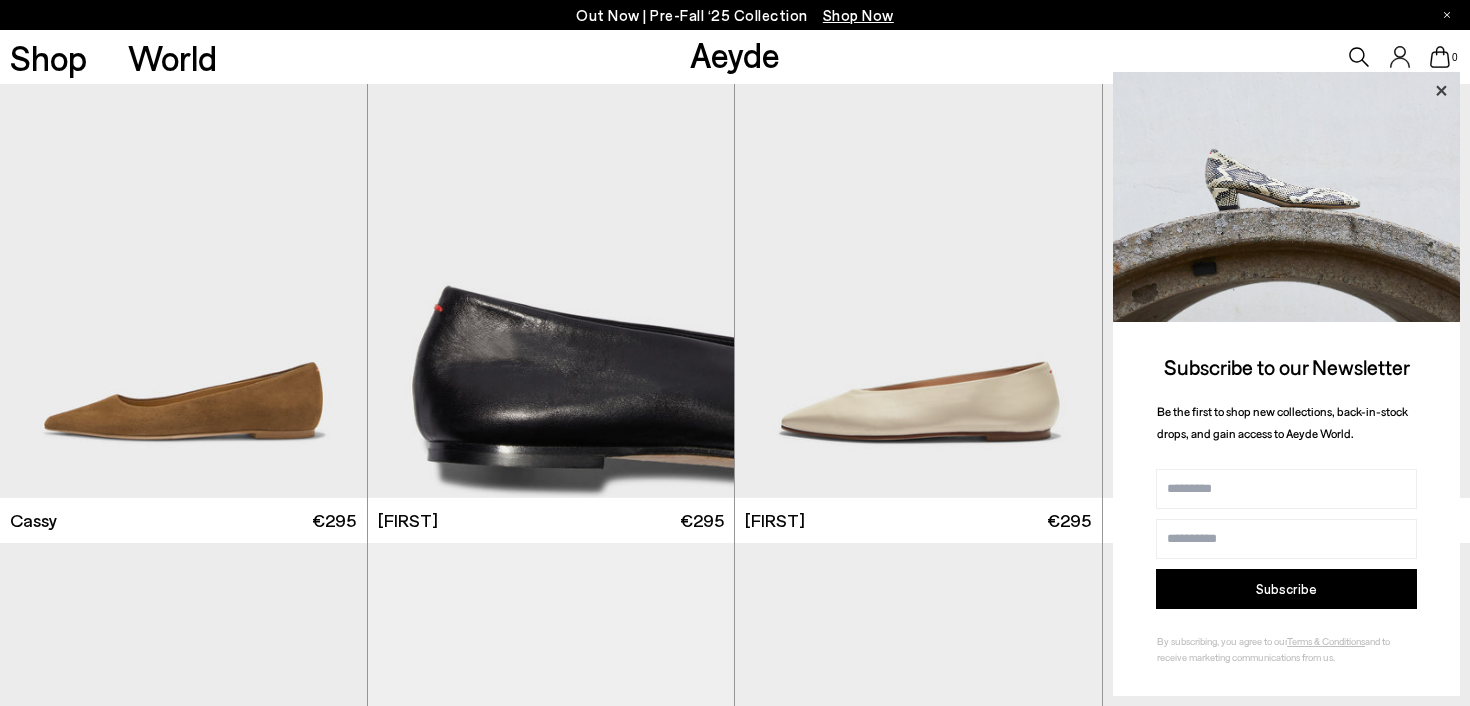 click 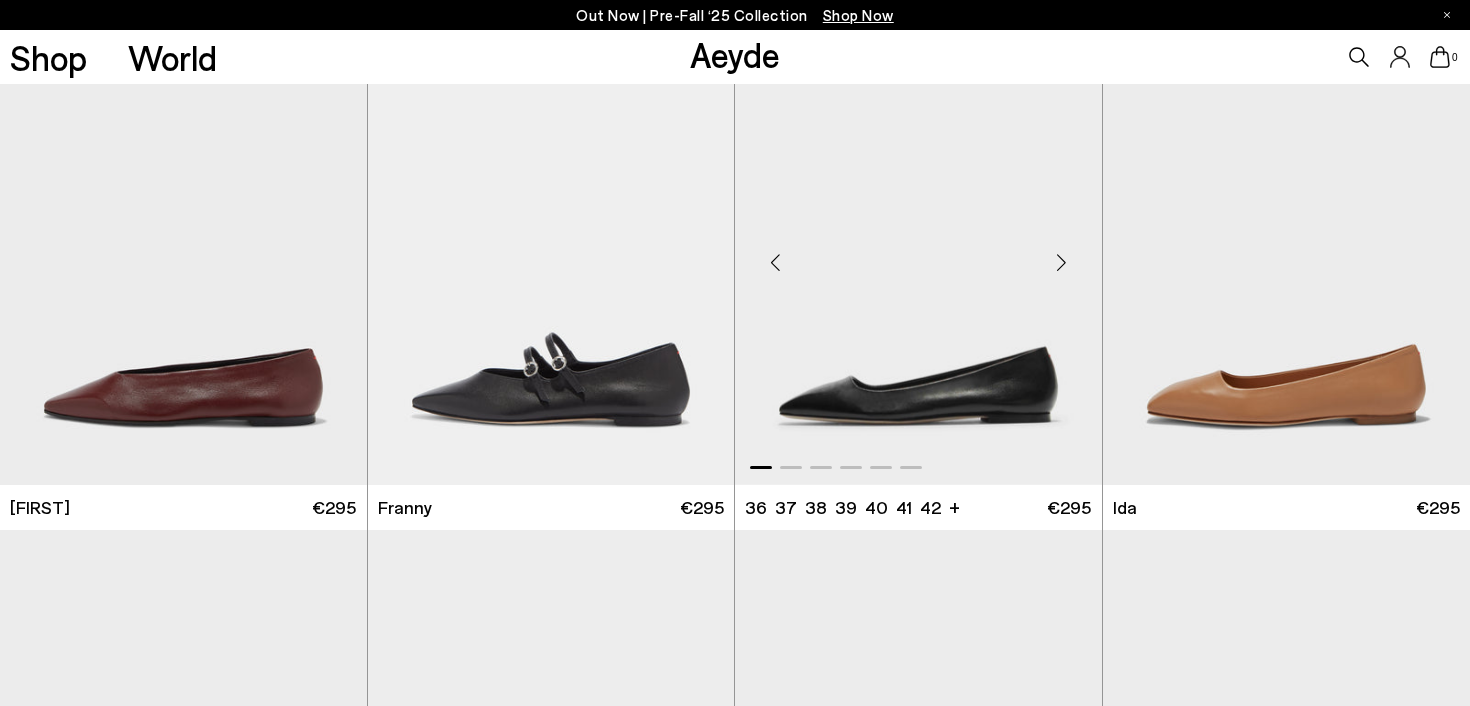 scroll, scrollTop: 2085, scrollLeft: 0, axis: vertical 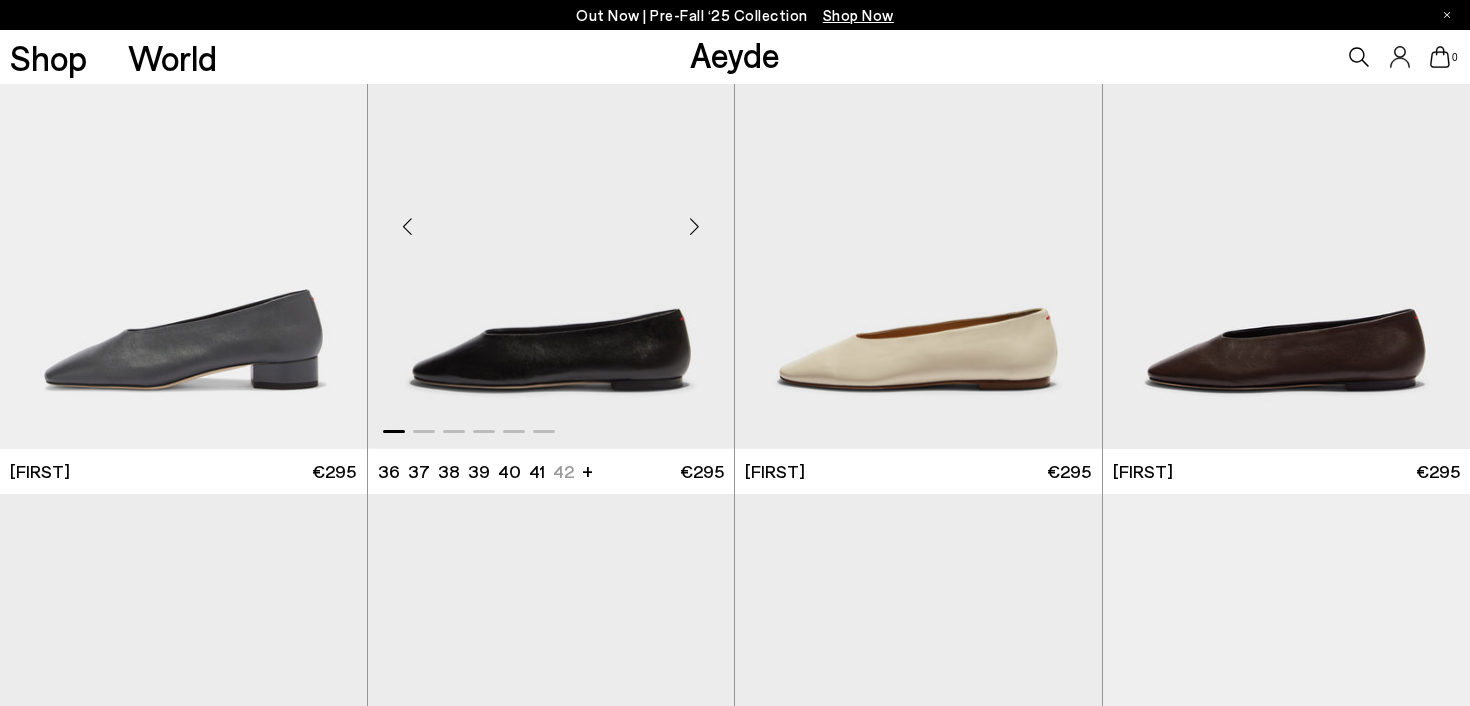 click at bounding box center (694, 227) 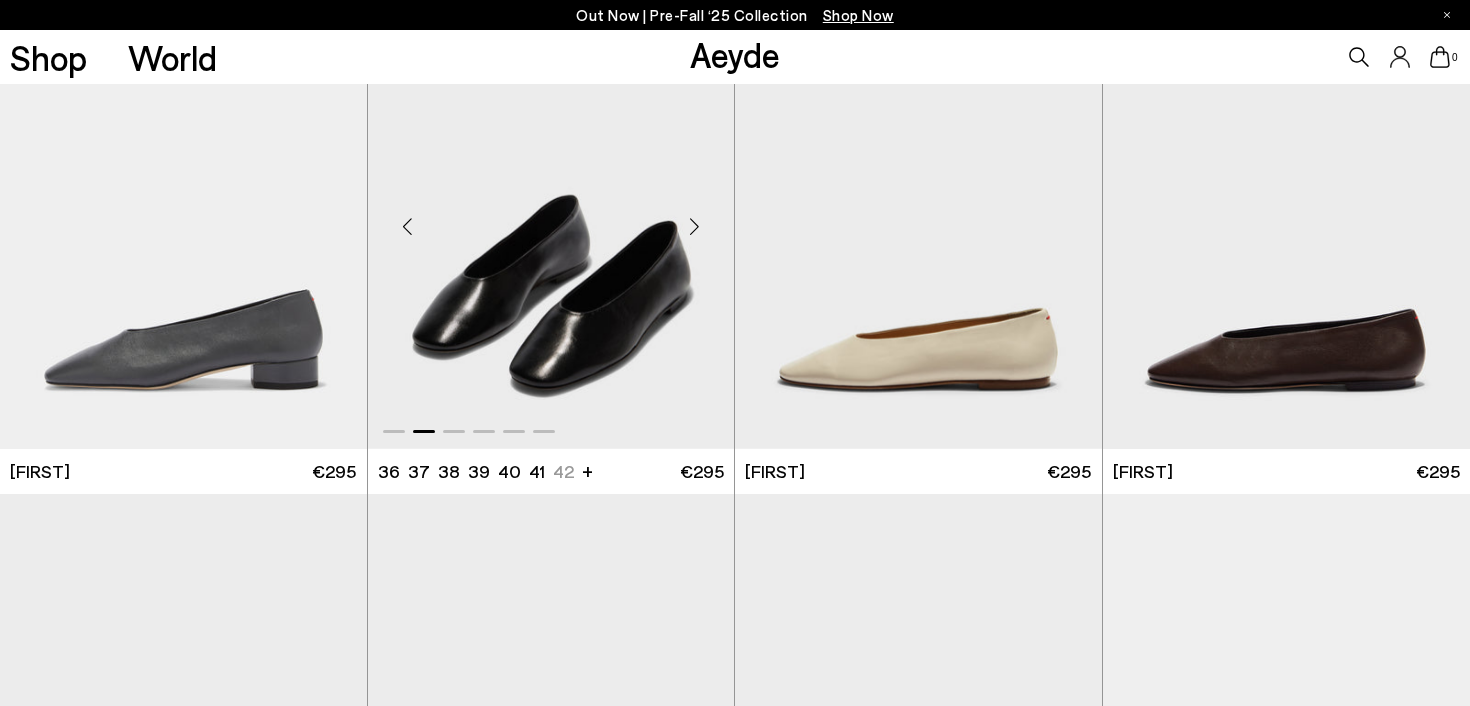 click at bounding box center [694, 227] 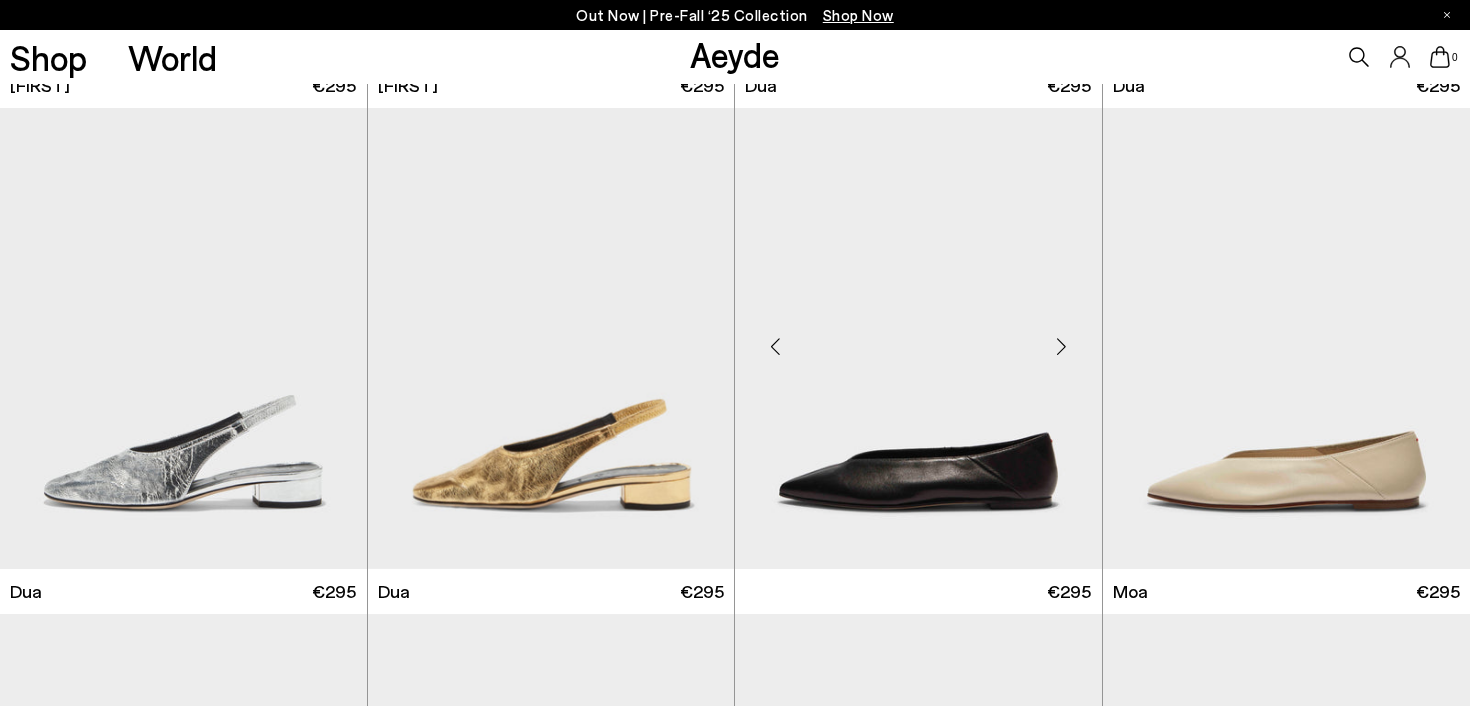 scroll, scrollTop: 5397, scrollLeft: 0, axis: vertical 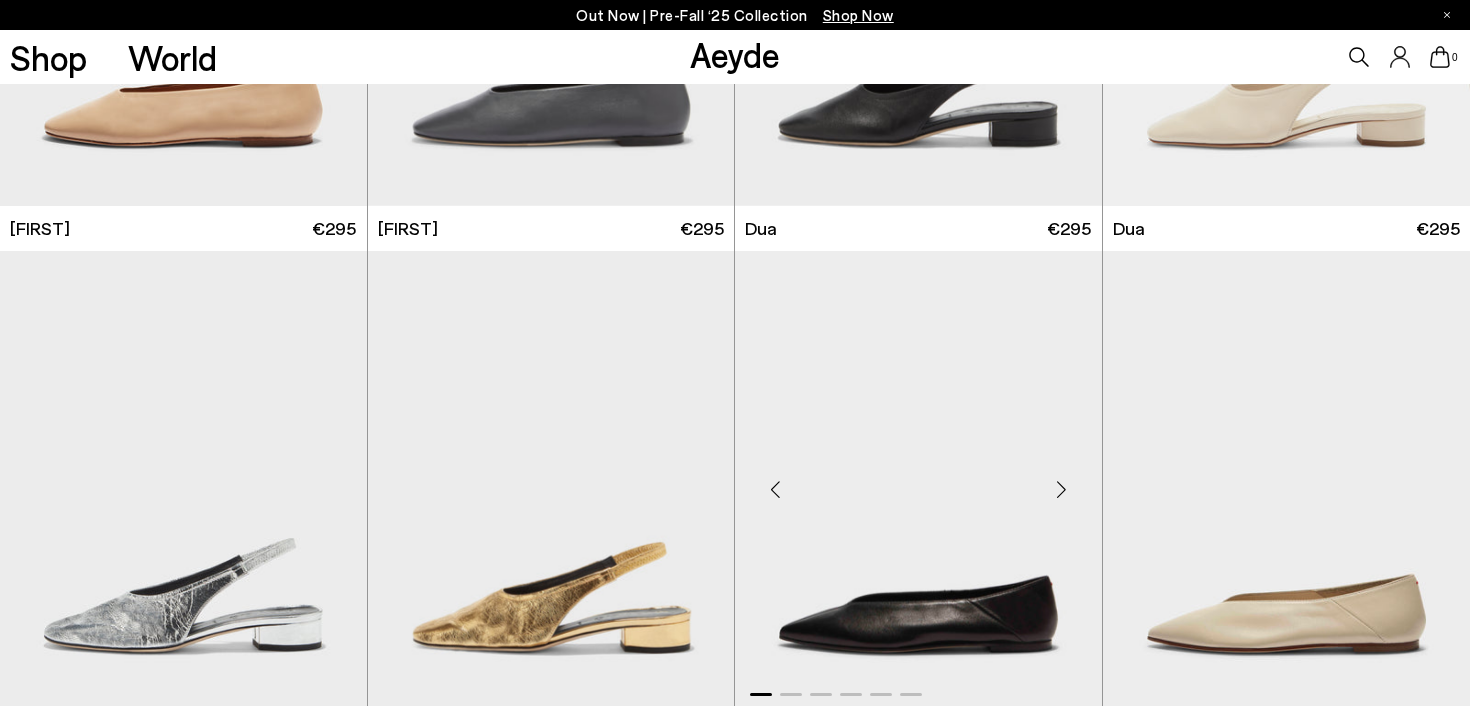 click at bounding box center (1062, 489) 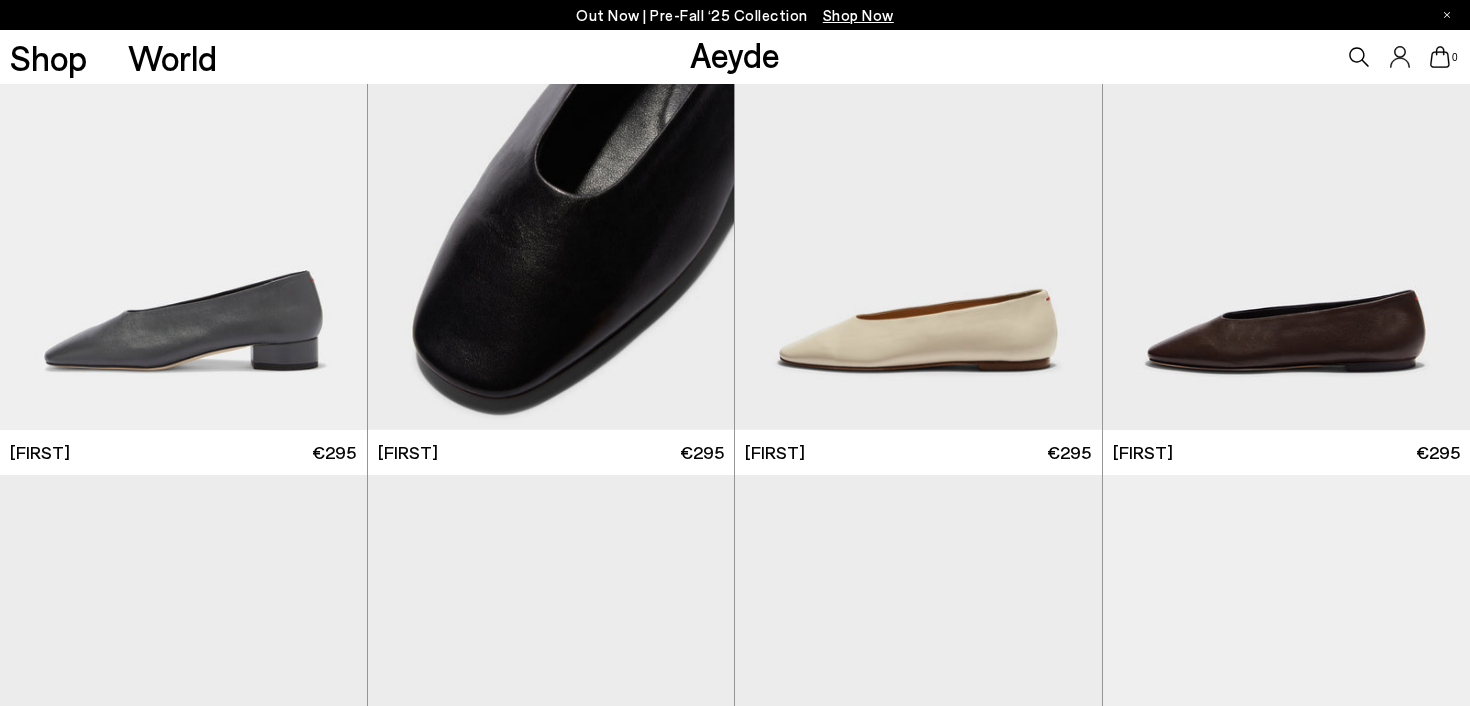 scroll, scrollTop: 4665, scrollLeft: 0, axis: vertical 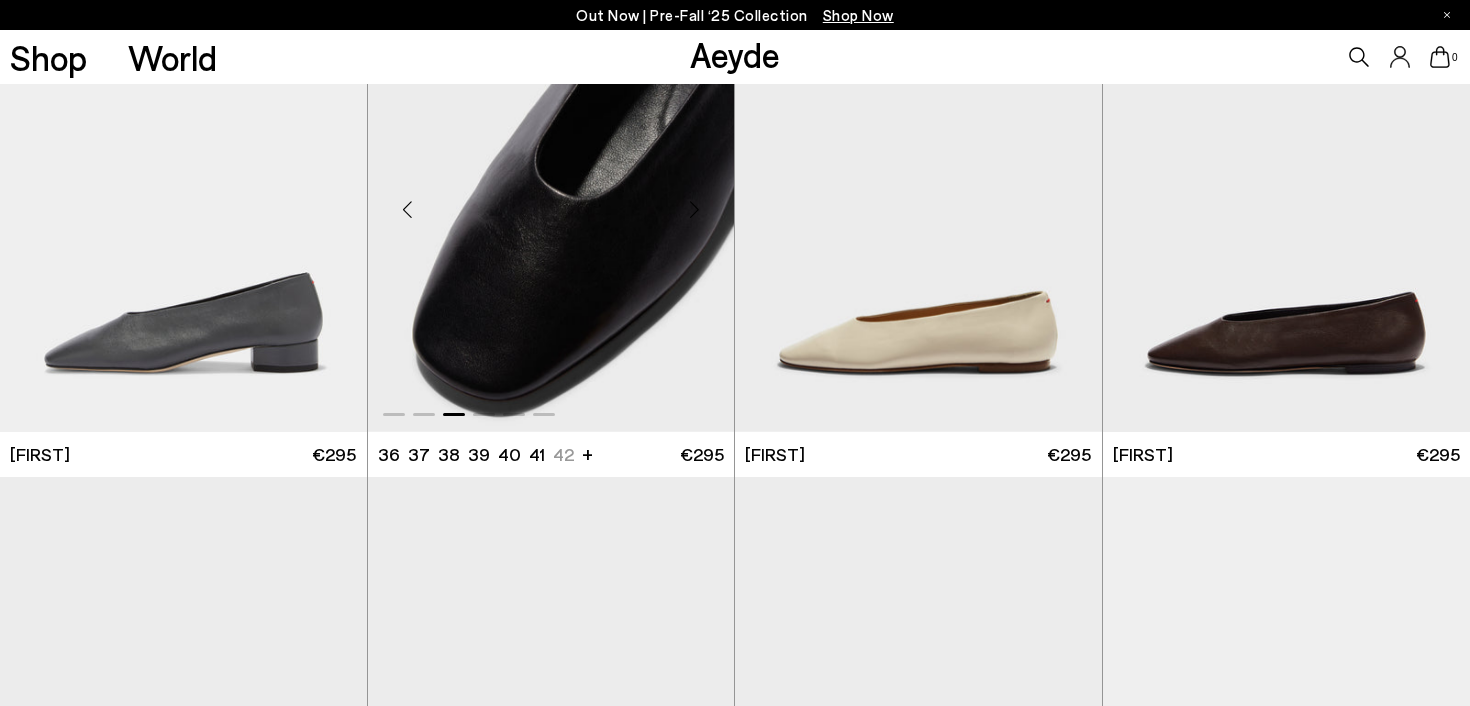 click at bounding box center [551, 201] 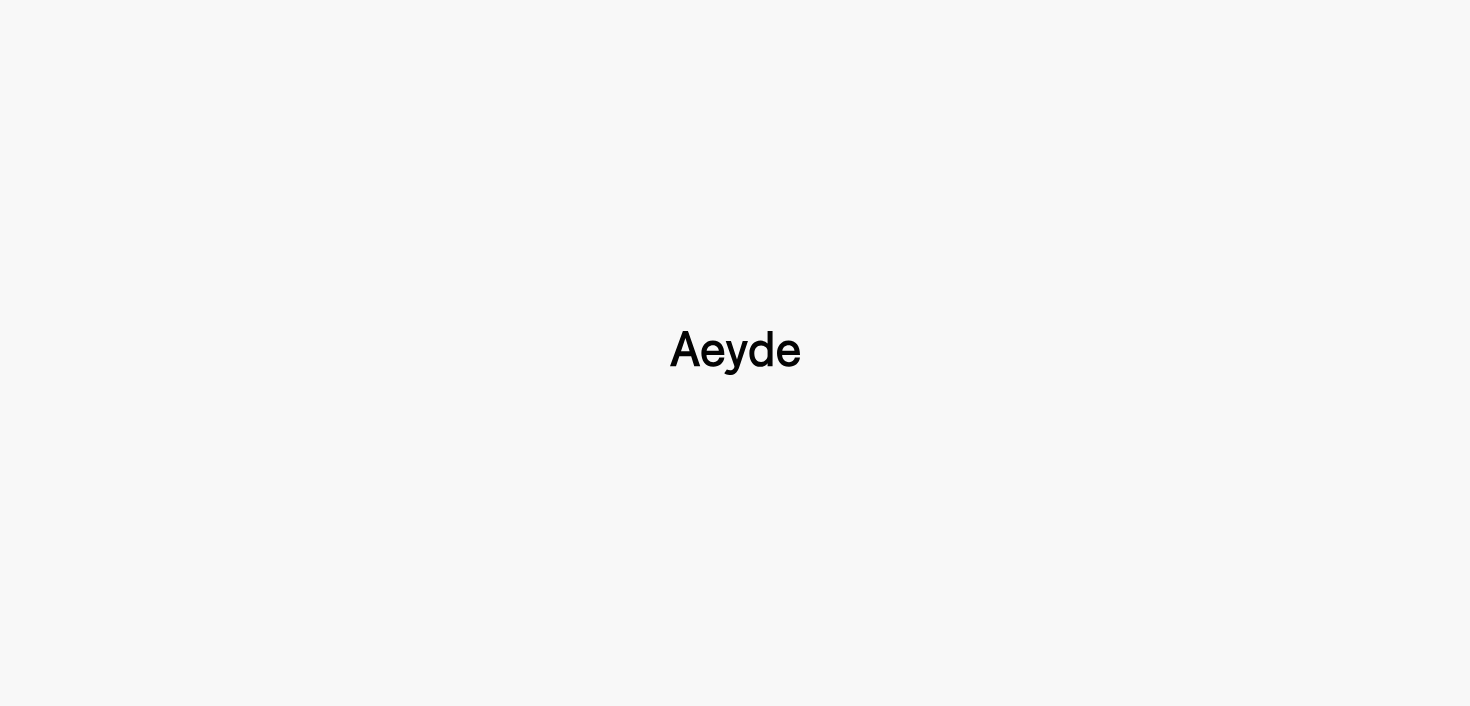 type 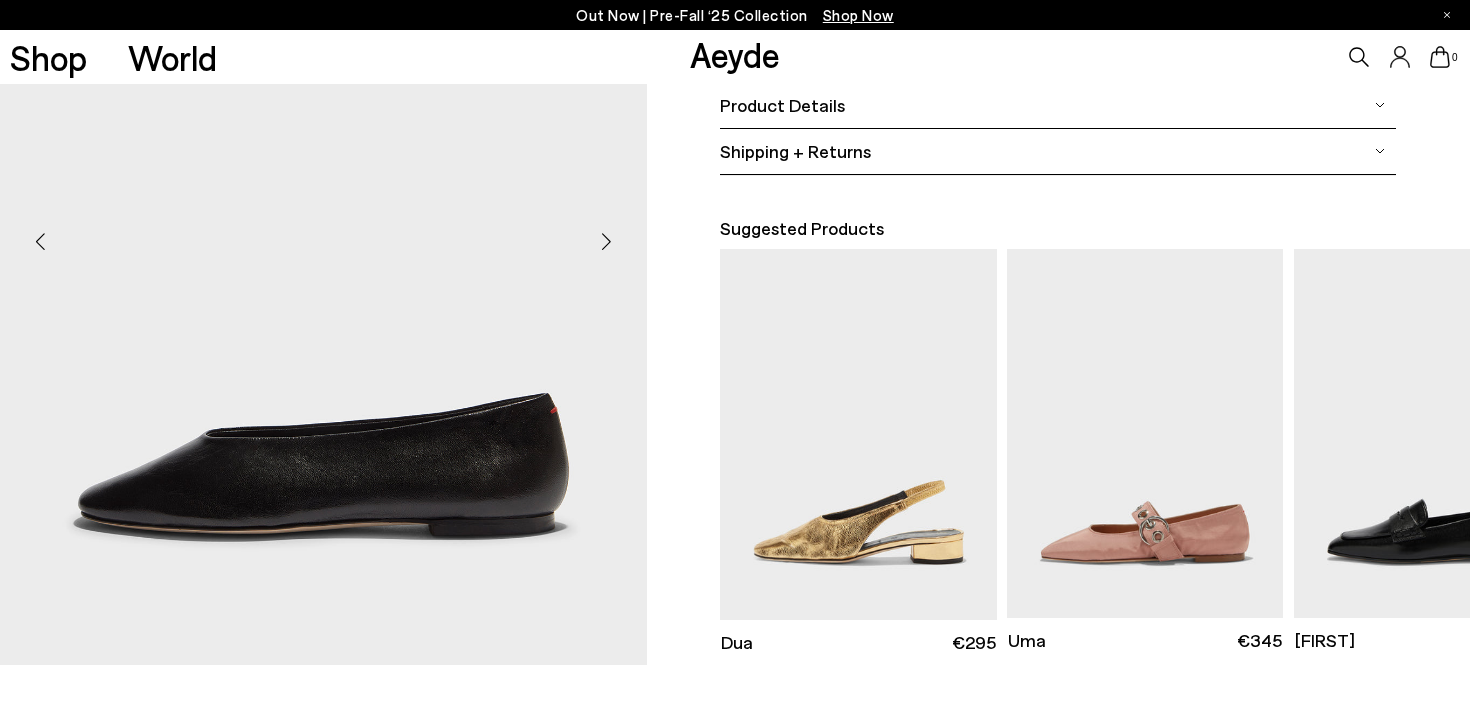 scroll, scrollTop: 408, scrollLeft: 0, axis: vertical 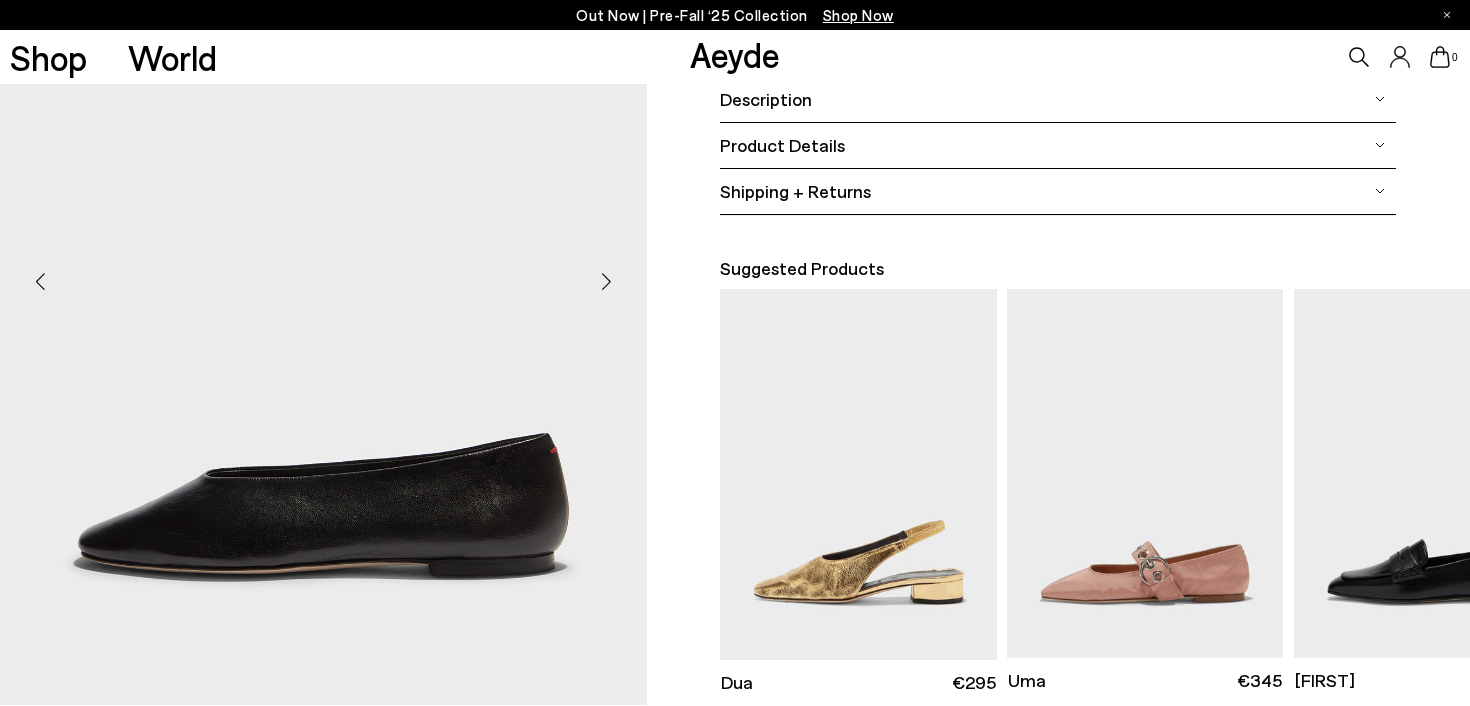 click at bounding box center [607, 282] 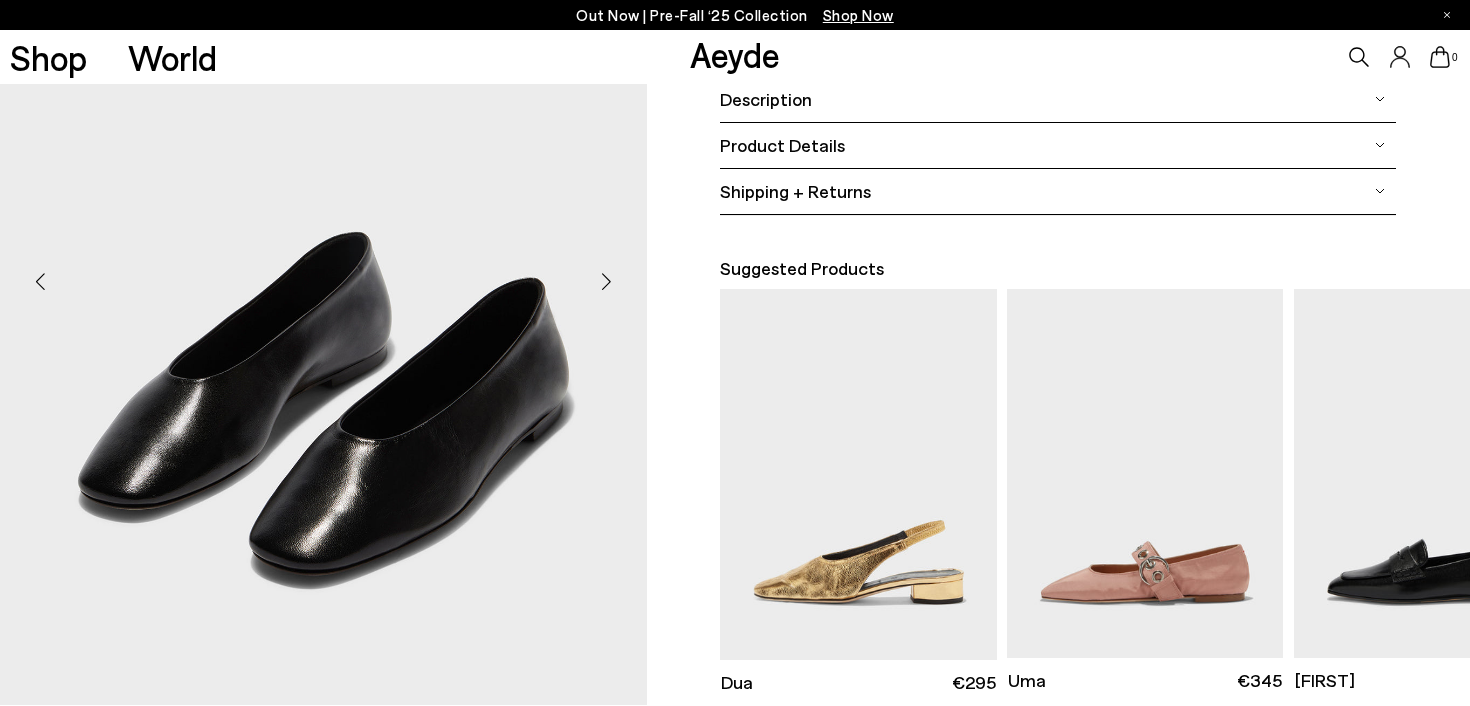 click at bounding box center (607, 282) 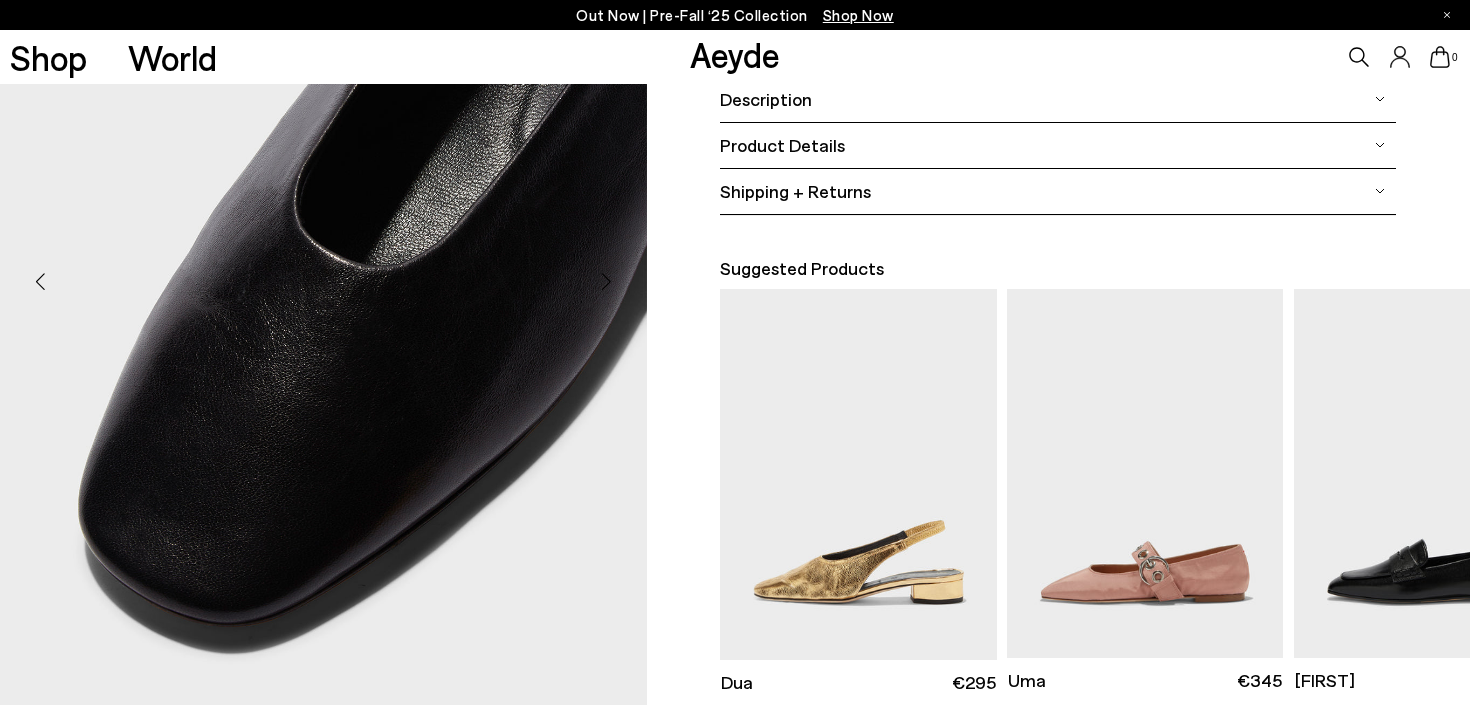click at bounding box center (607, 282) 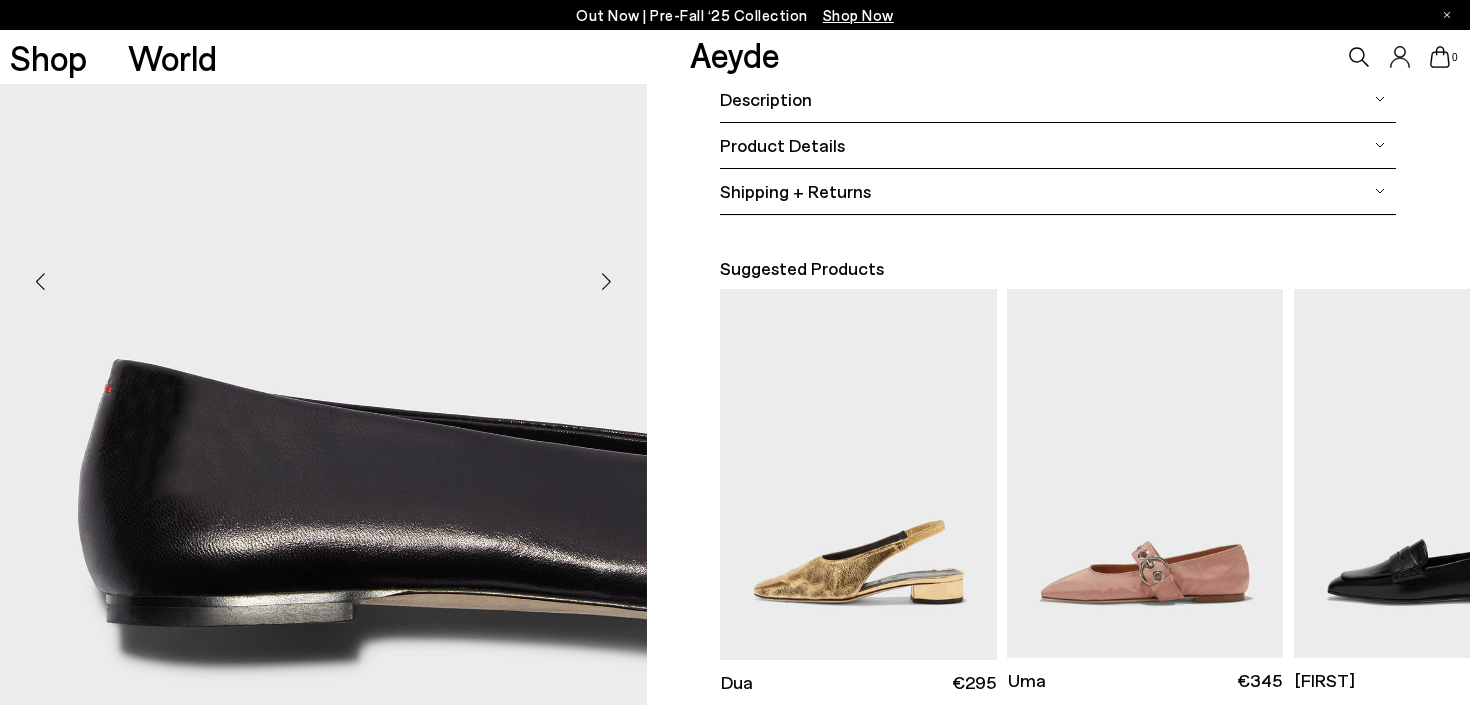 click at bounding box center [607, 282] 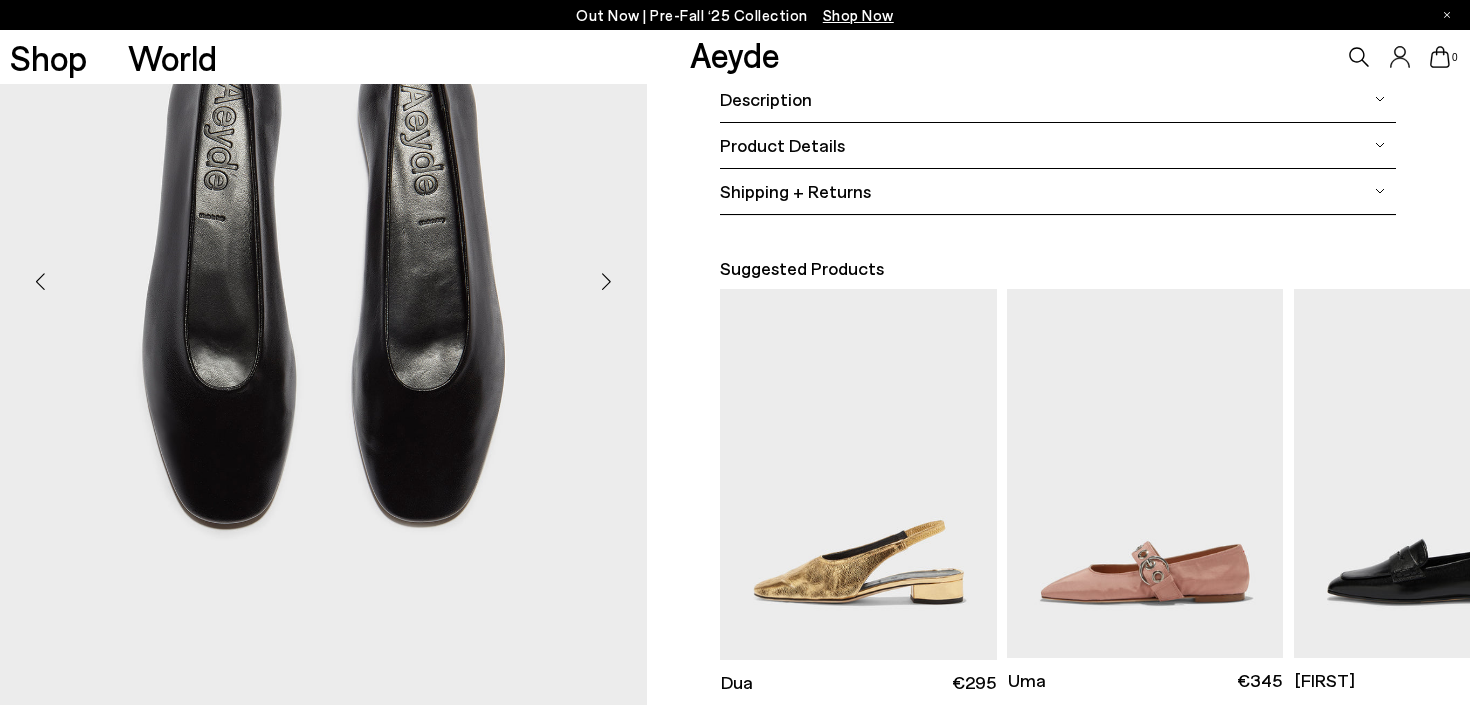 click at bounding box center [607, 282] 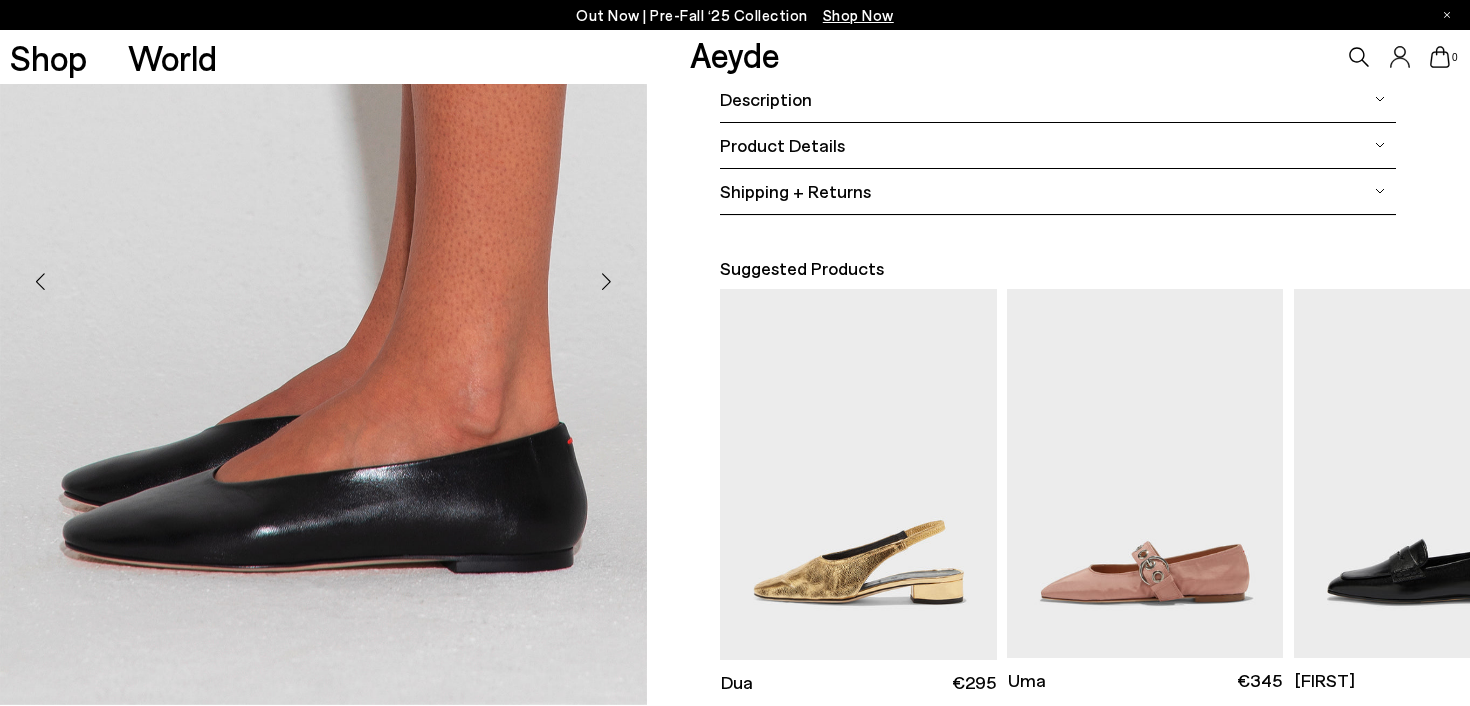 click at bounding box center (607, 282) 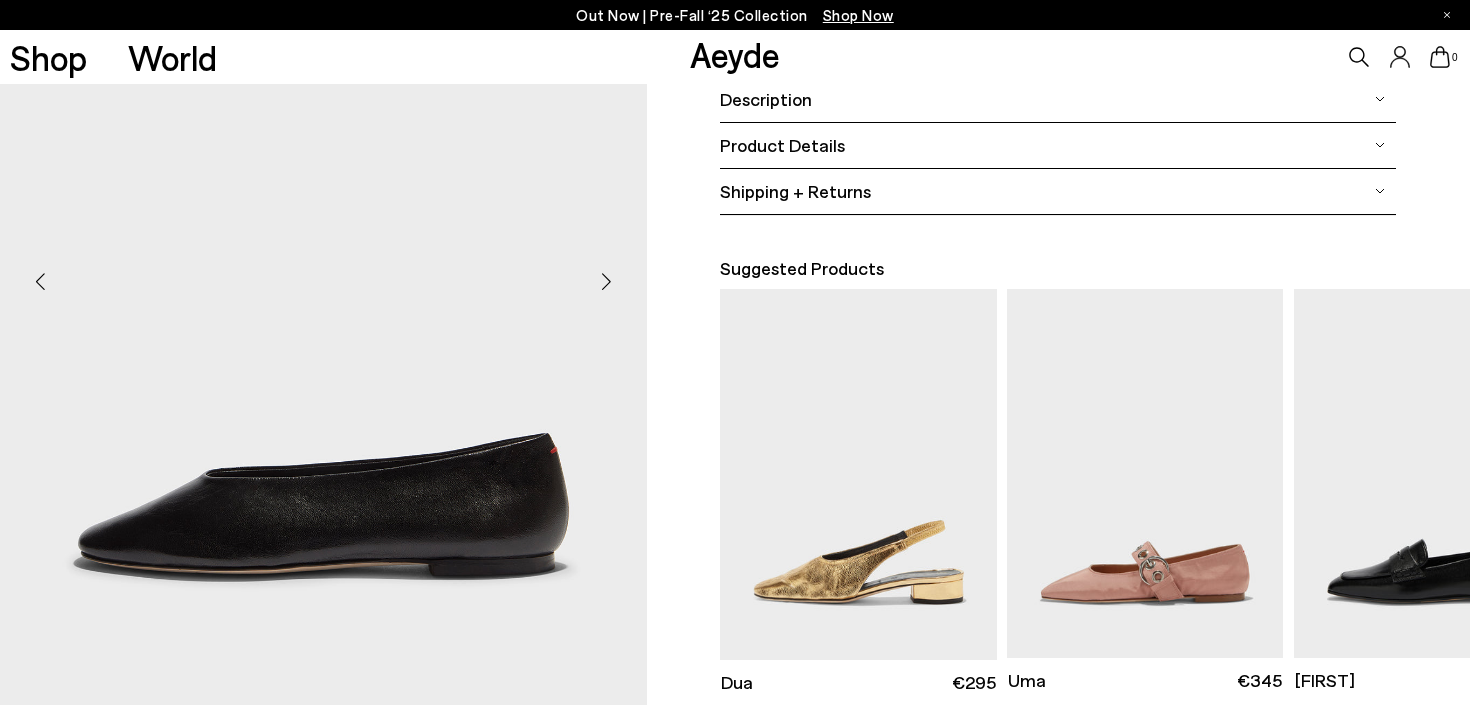 click at bounding box center (607, 282) 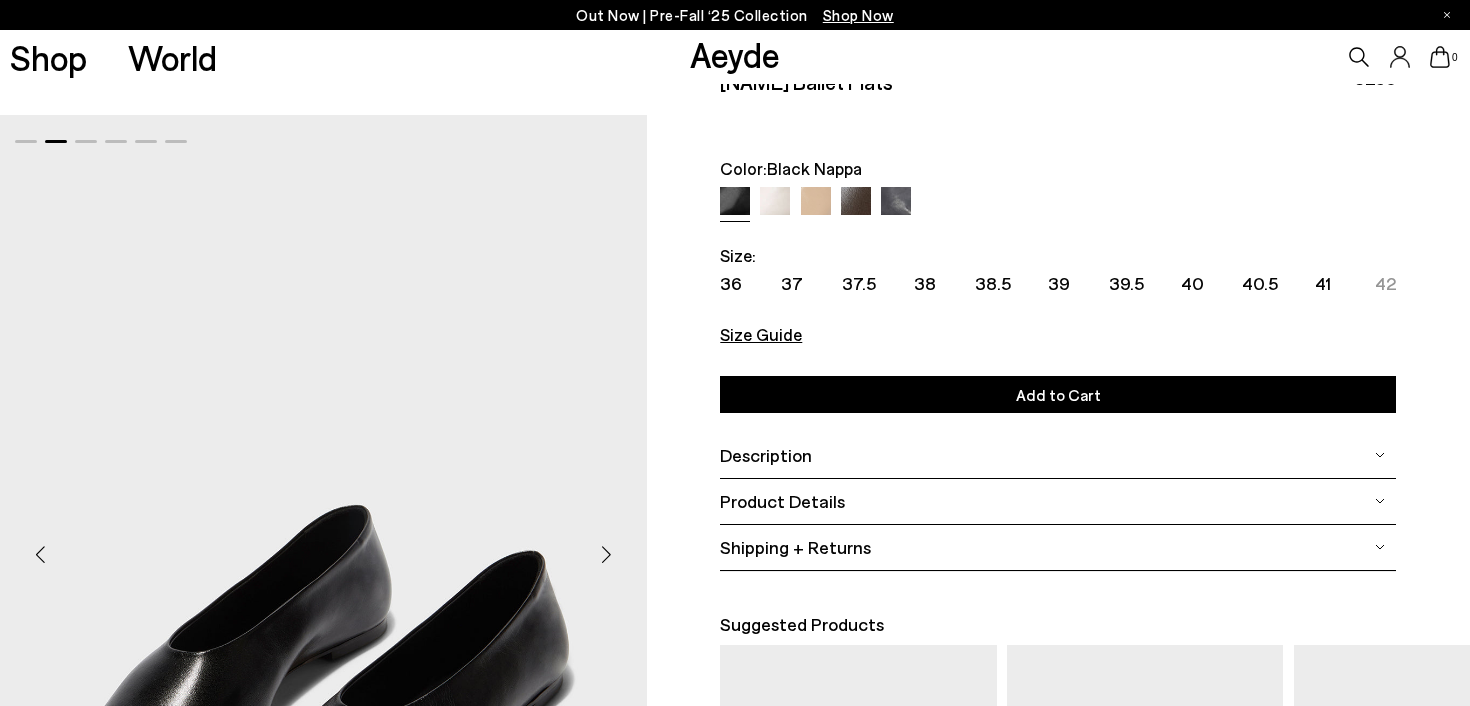 scroll, scrollTop: 54, scrollLeft: 0, axis: vertical 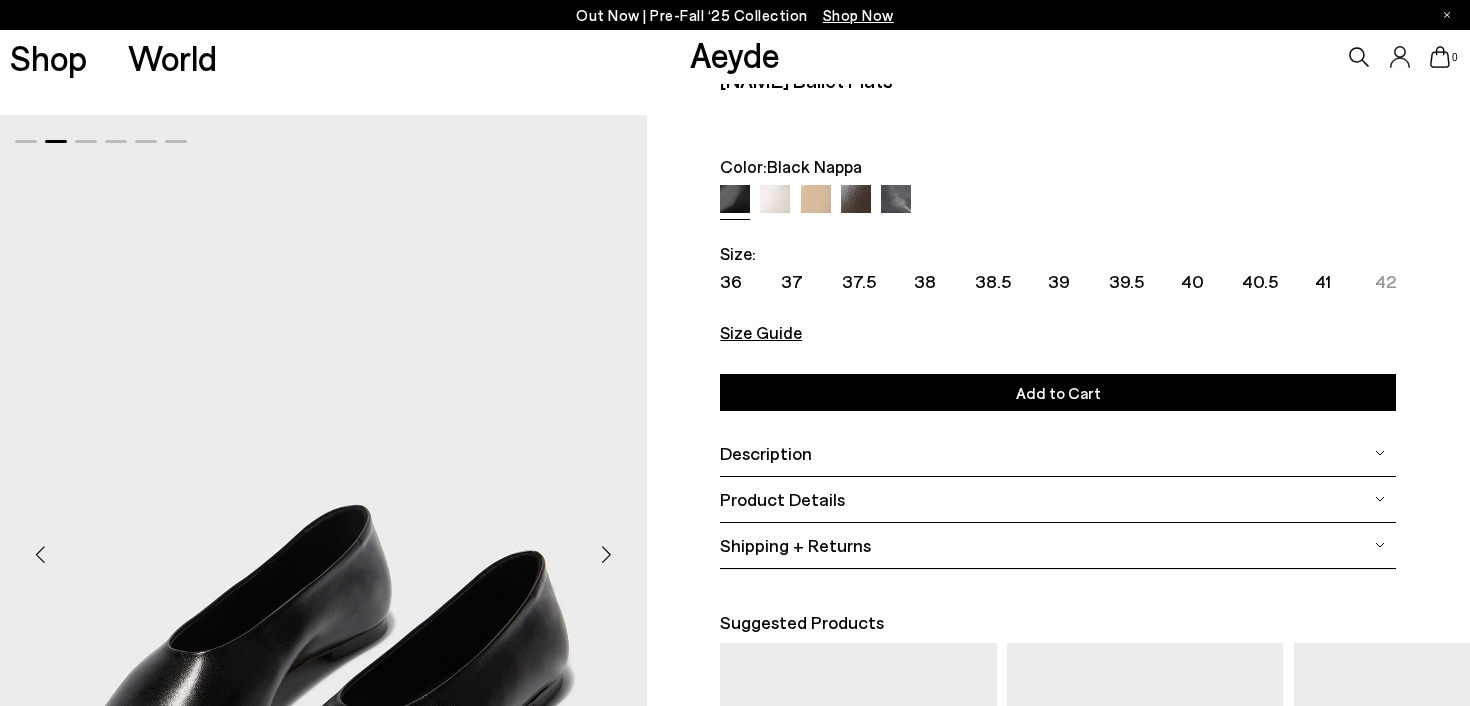 click on "Size Guide" at bounding box center (761, 332) 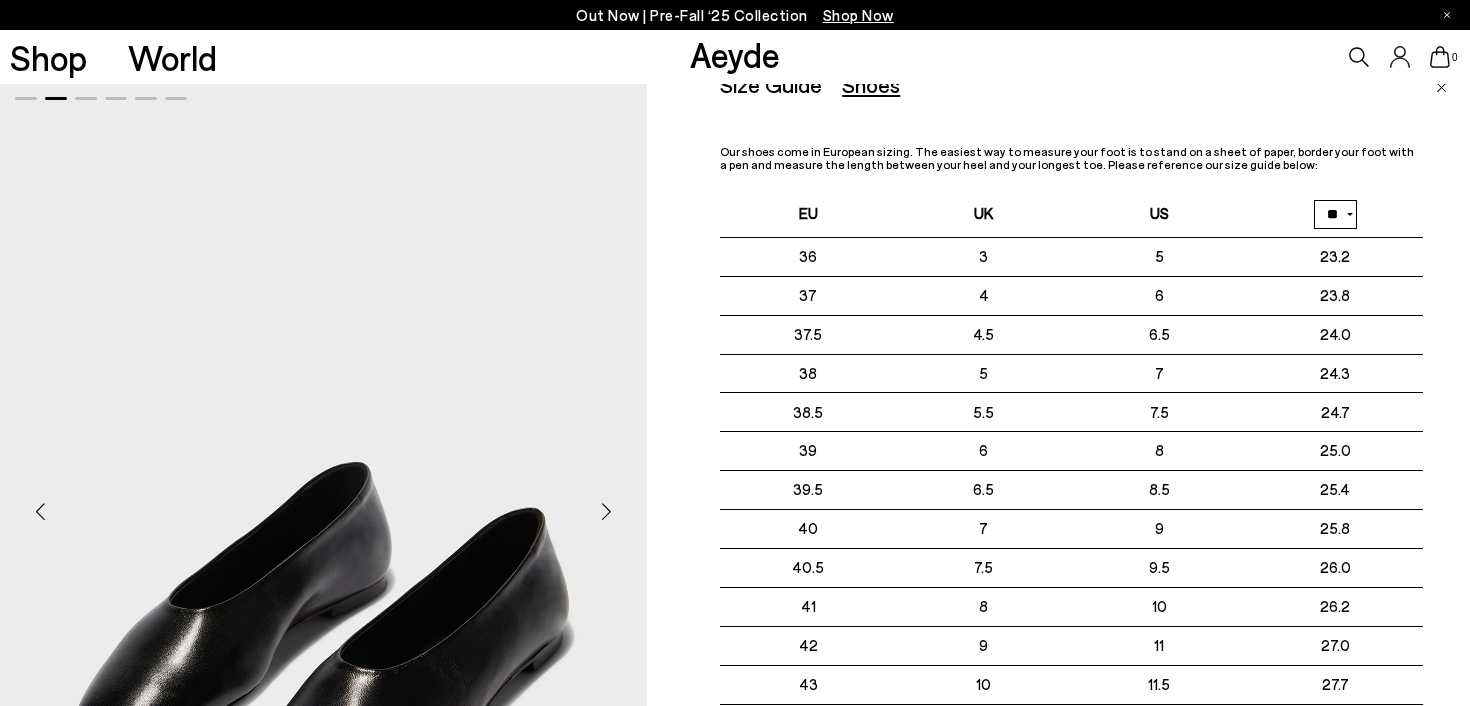 scroll, scrollTop: 0, scrollLeft: 0, axis: both 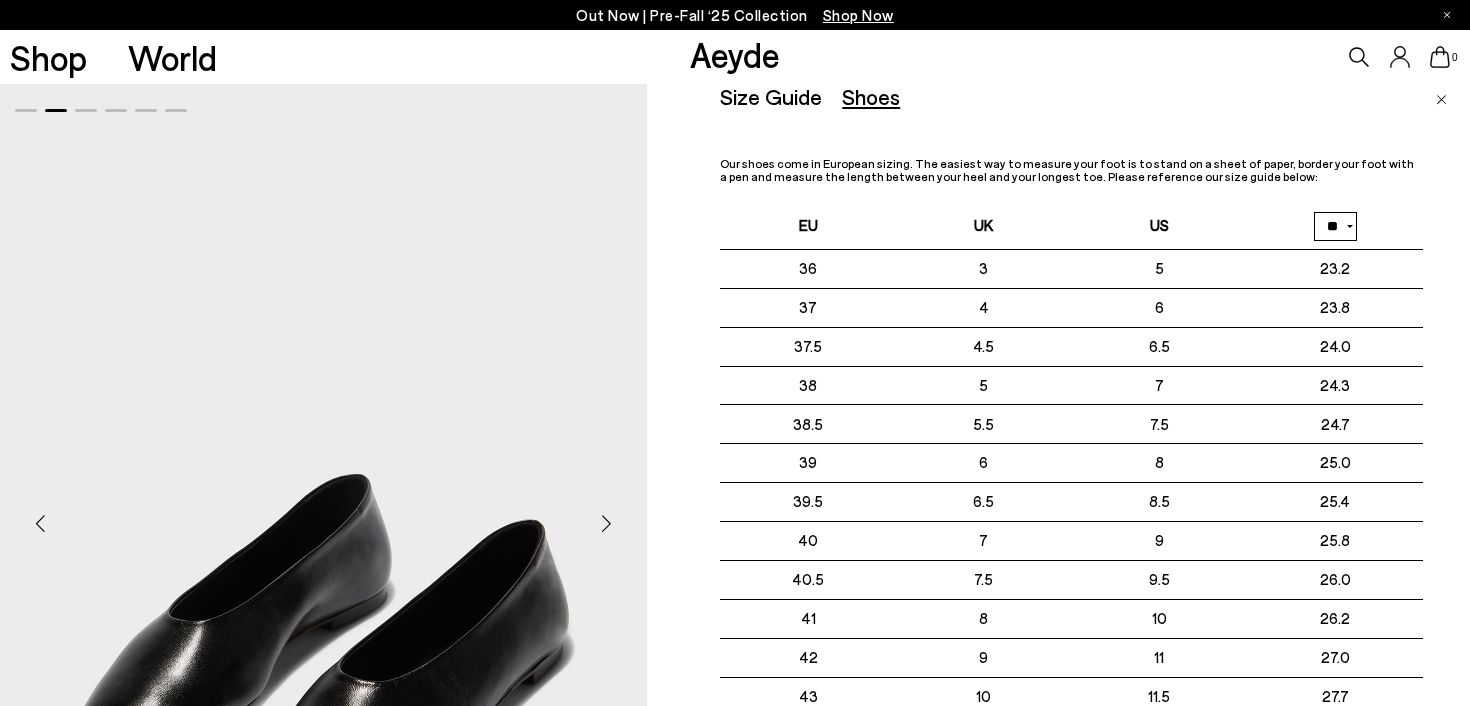 click at bounding box center (1447, 15) 